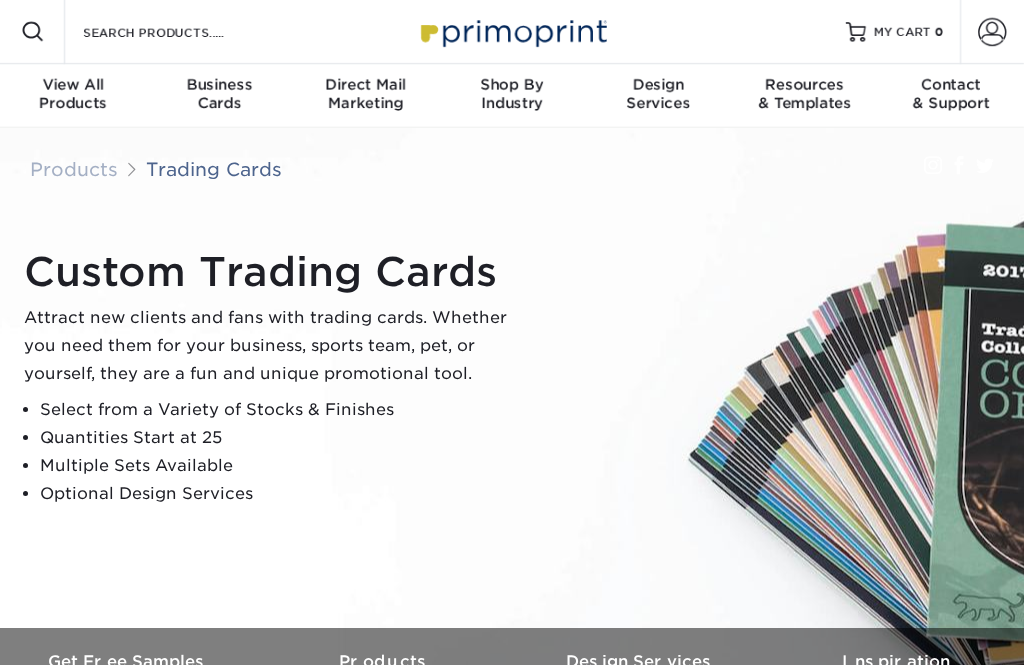 scroll, scrollTop: 0, scrollLeft: 0, axis: both 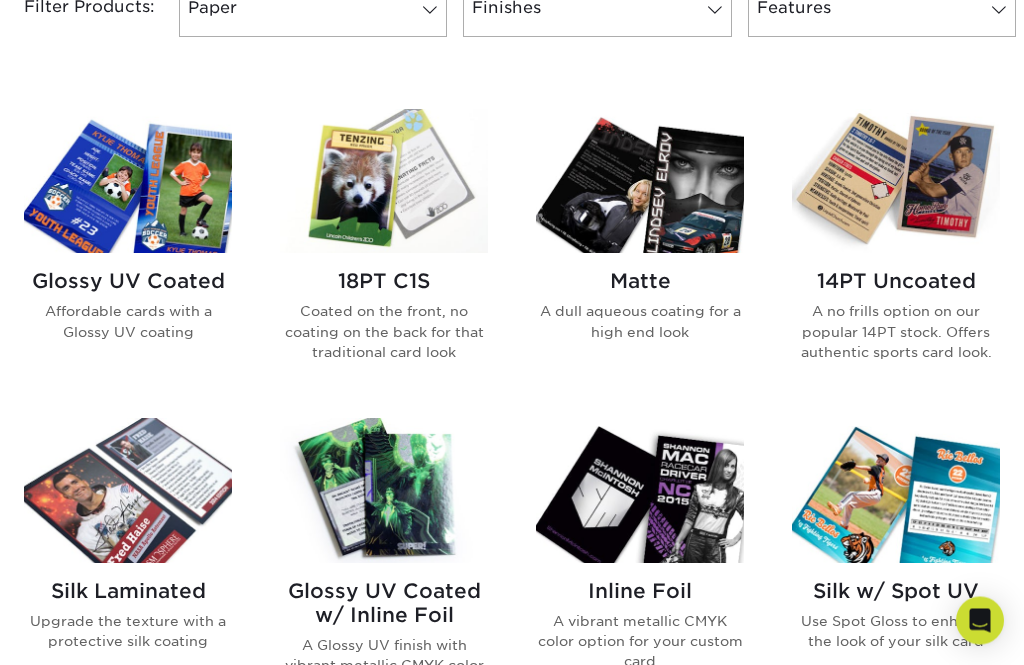 click on "A vibrant metallic CMYK color option for your custom card" at bounding box center (640, 642) 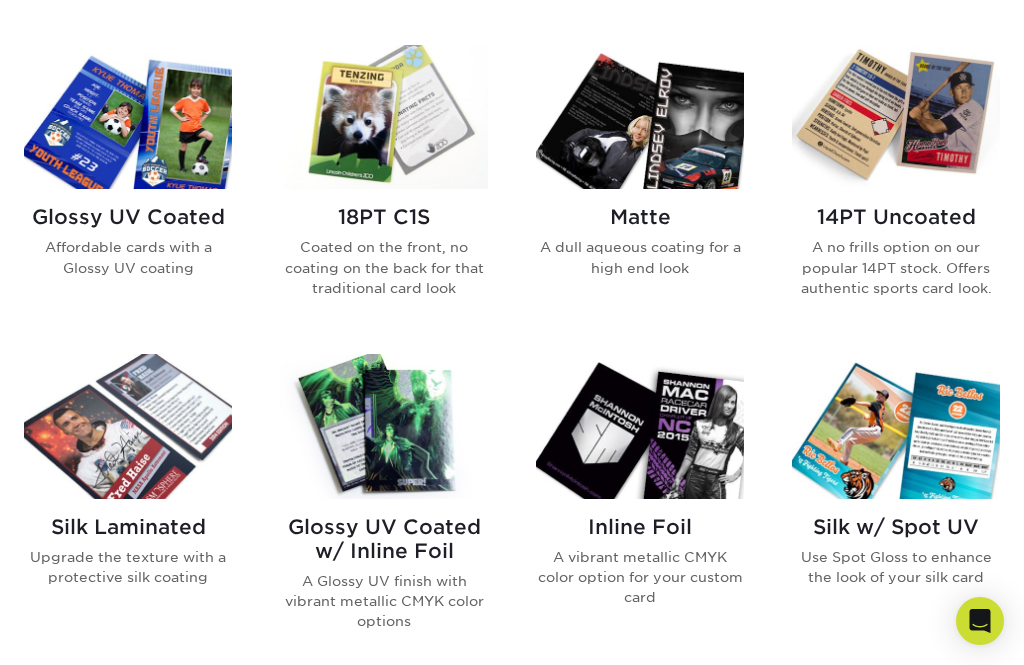 click on "18PT C1S" at bounding box center (384, 217) 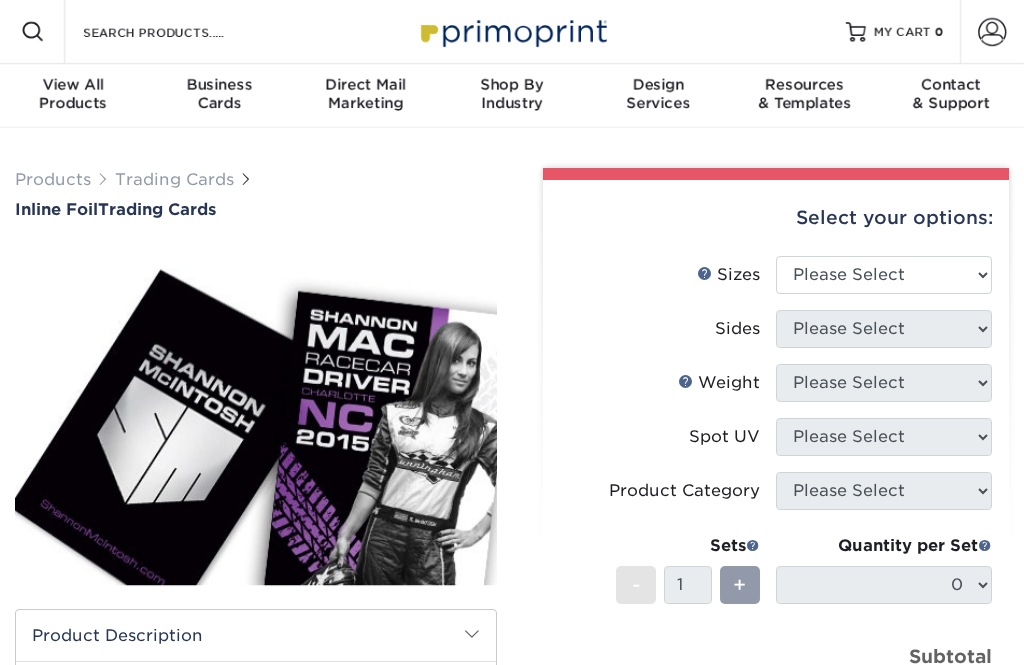 scroll, scrollTop: 0, scrollLeft: 0, axis: both 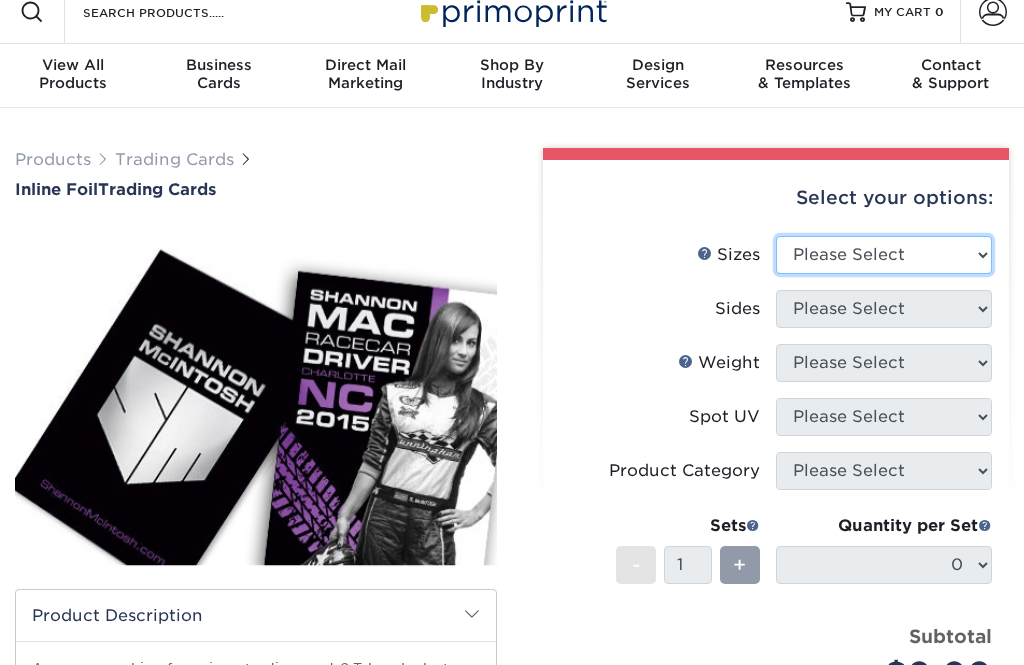click on "Please Select
2.5" x 3.5"" at bounding box center [884, 255] 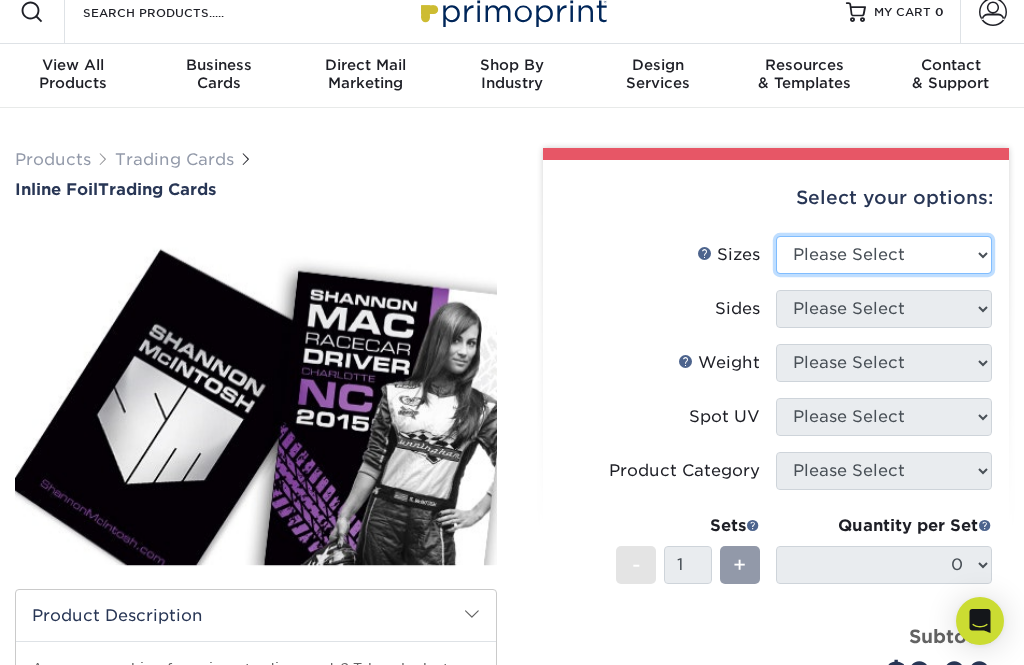 select on "2.50x3.50" 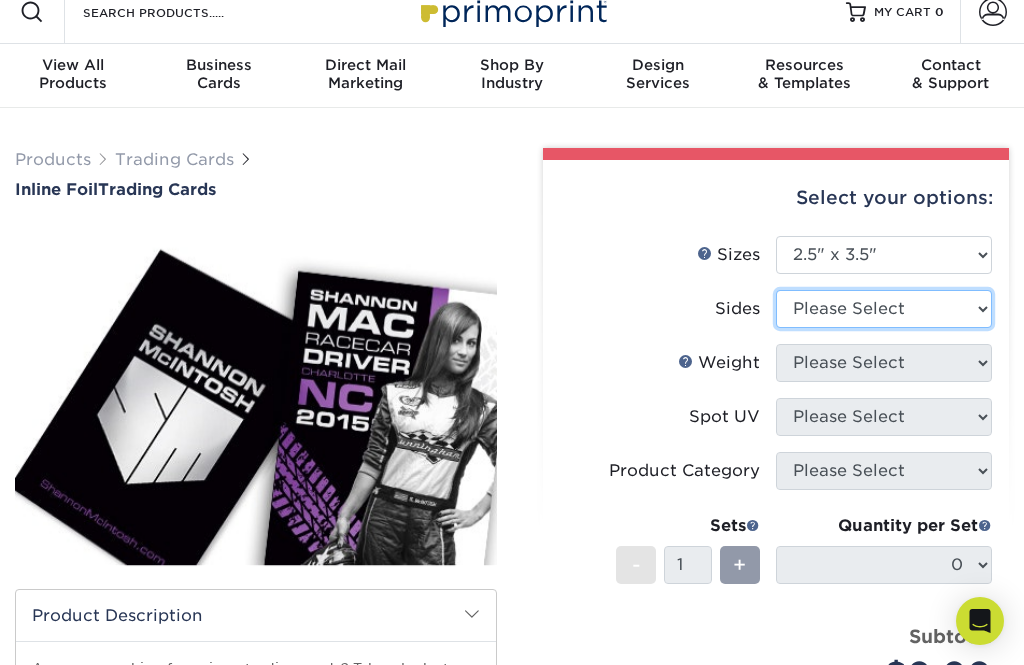 click on "Please Select Print Both Sides - Foil Back Only Print Both Sides - Foil Both Sides Print Both Sides - Foil Front Only Print Front Only - Foil Front Only" at bounding box center [884, 309] 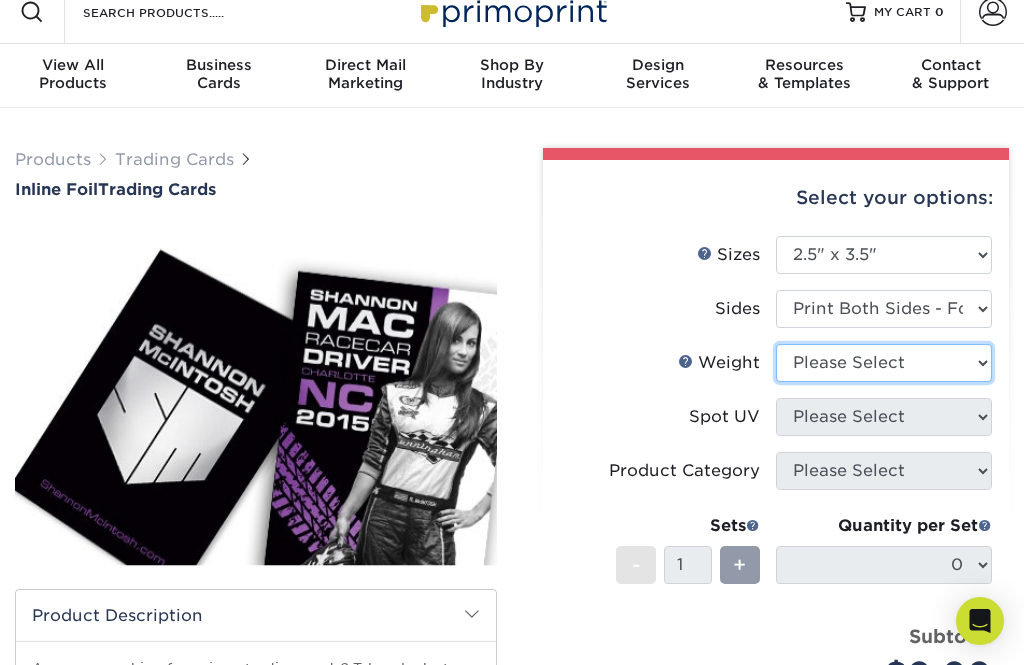 click on "Please Select 16PT" at bounding box center [884, 363] 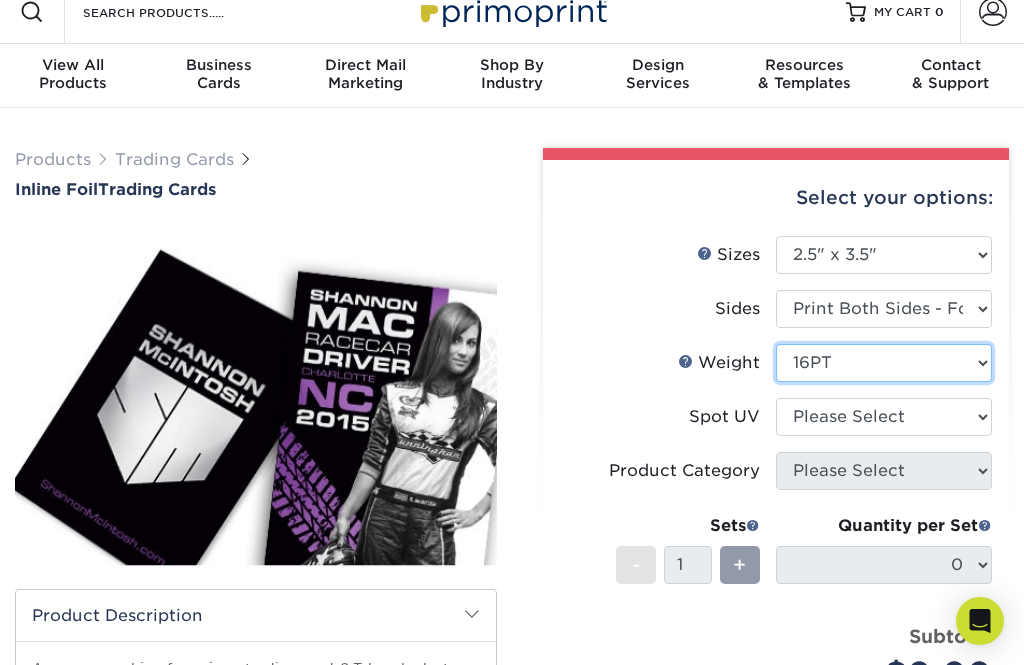 click on "Please Select 16PT" at bounding box center (884, 363) 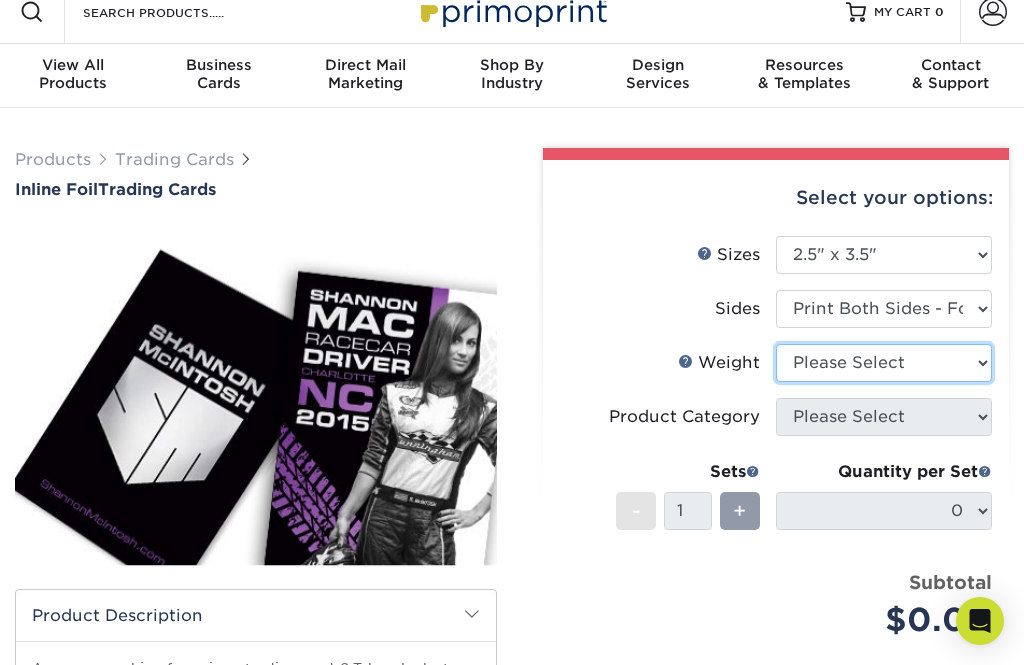 scroll, scrollTop: 20, scrollLeft: 0, axis: vertical 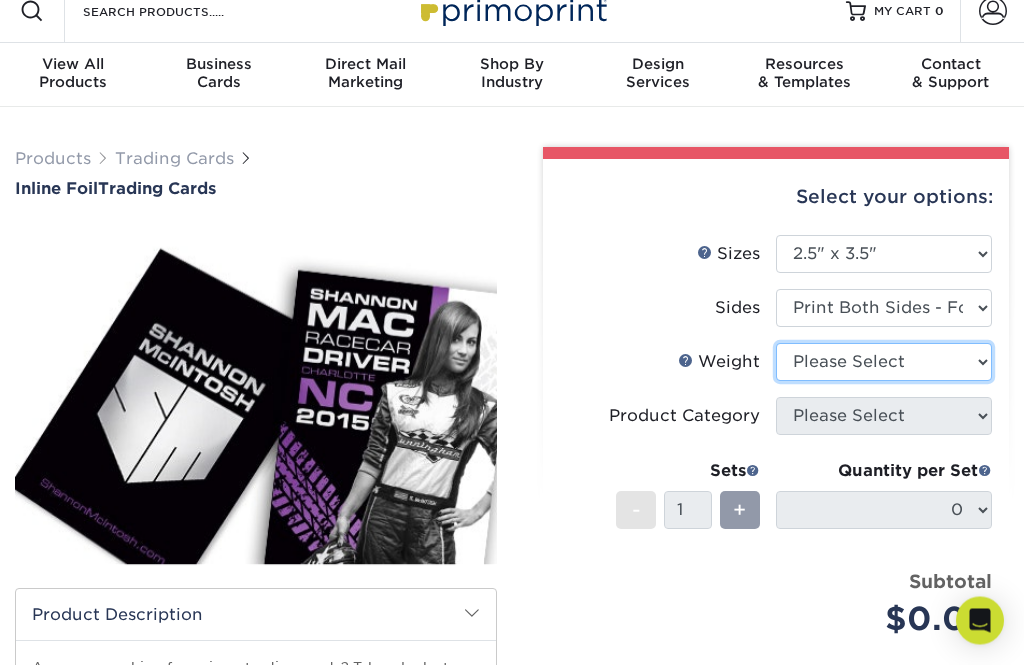 click on "Please Select 16PT" at bounding box center (884, 363) 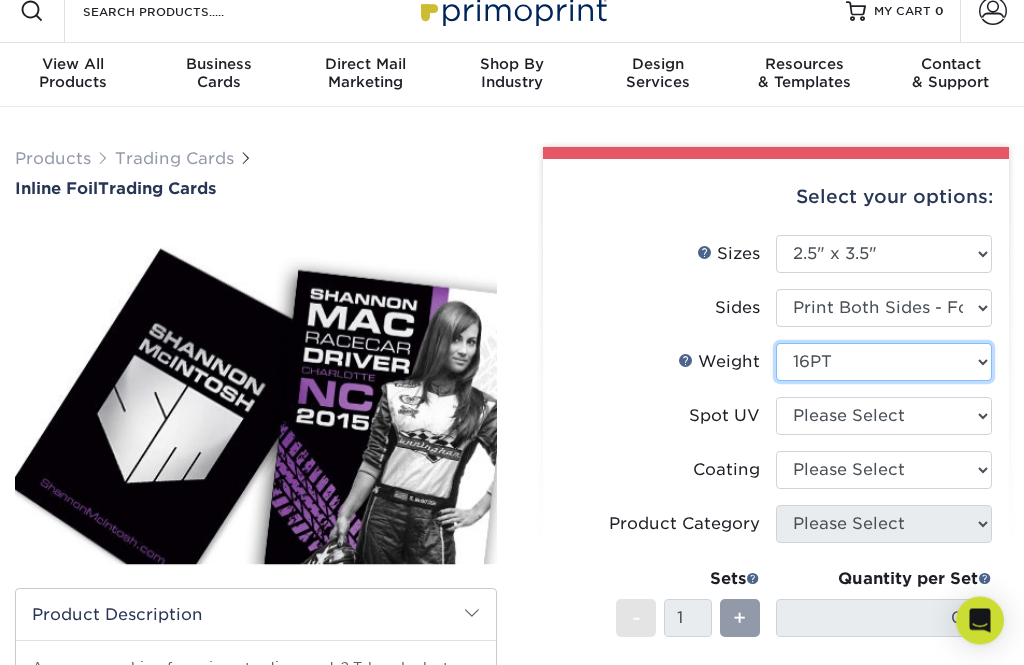 scroll, scrollTop: 21, scrollLeft: 0, axis: vertical 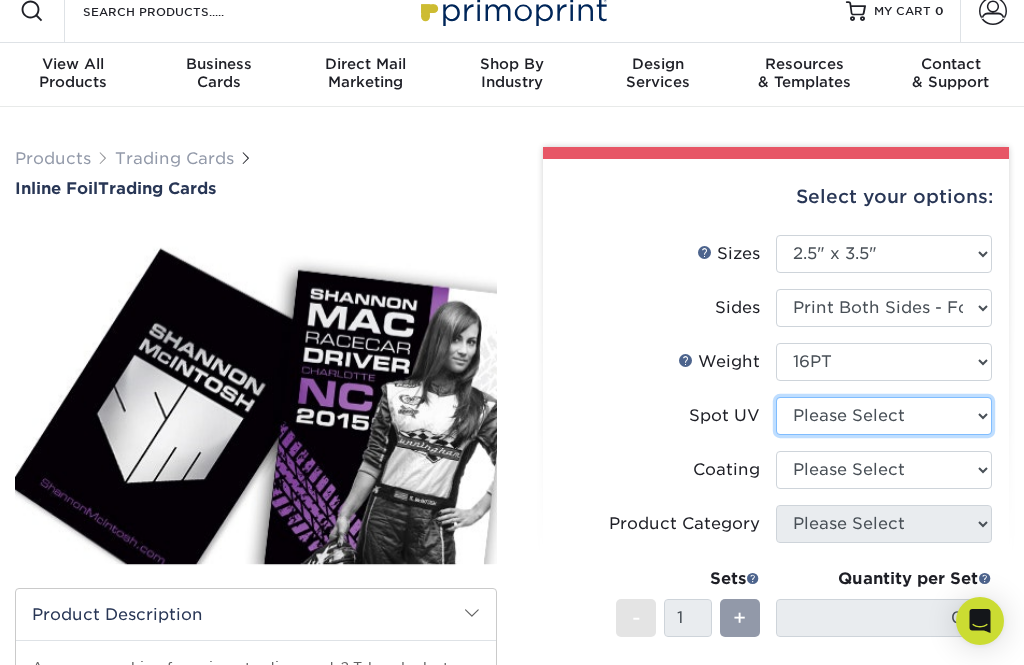click on "Please Select No Spot UV Front and Back (Both Sides) Front Only Back Only" at bounding box center [884, 416] 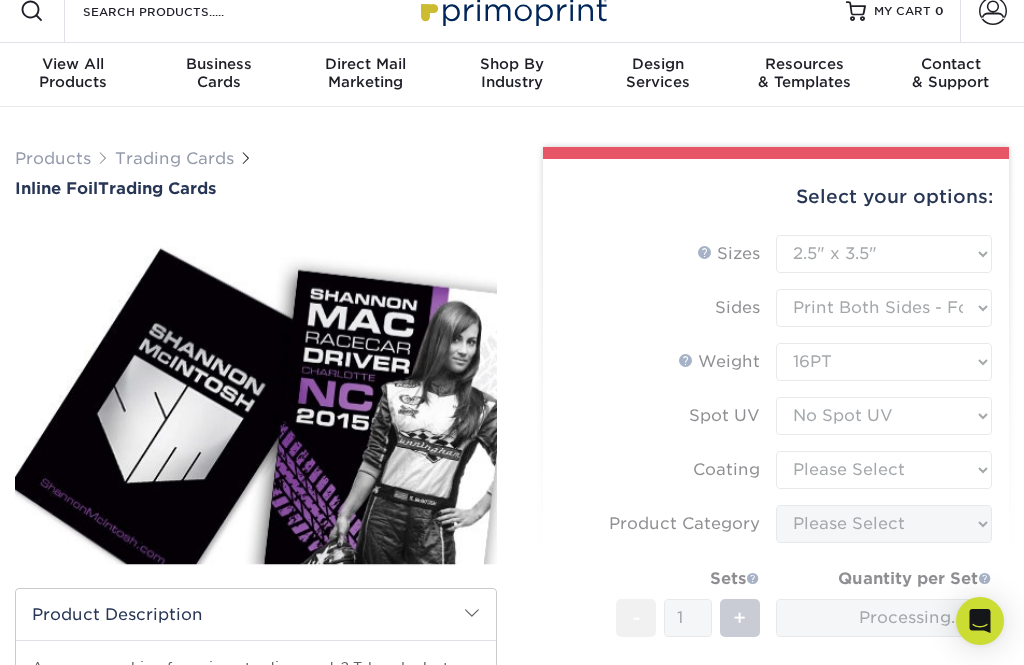 click on "Sizes Help Sizes
Please Select
2.5" x 3.5"
Sides Please Select 16PT - 1" at bounding box center (776, 513) 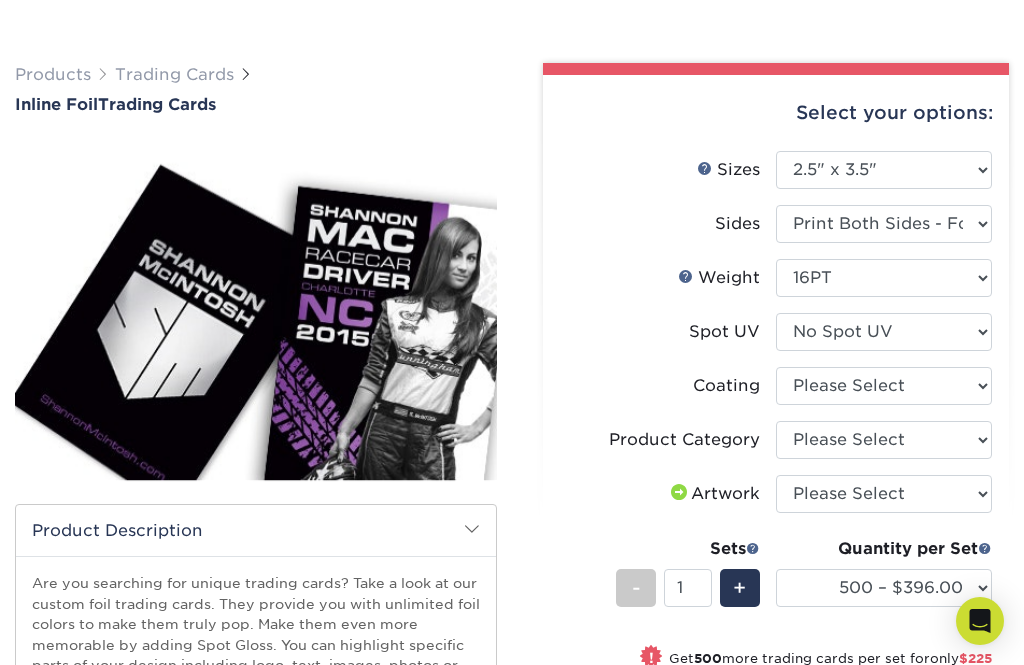 scroll, scrollTop: 106, scrollLeft: 0, axis: vertical 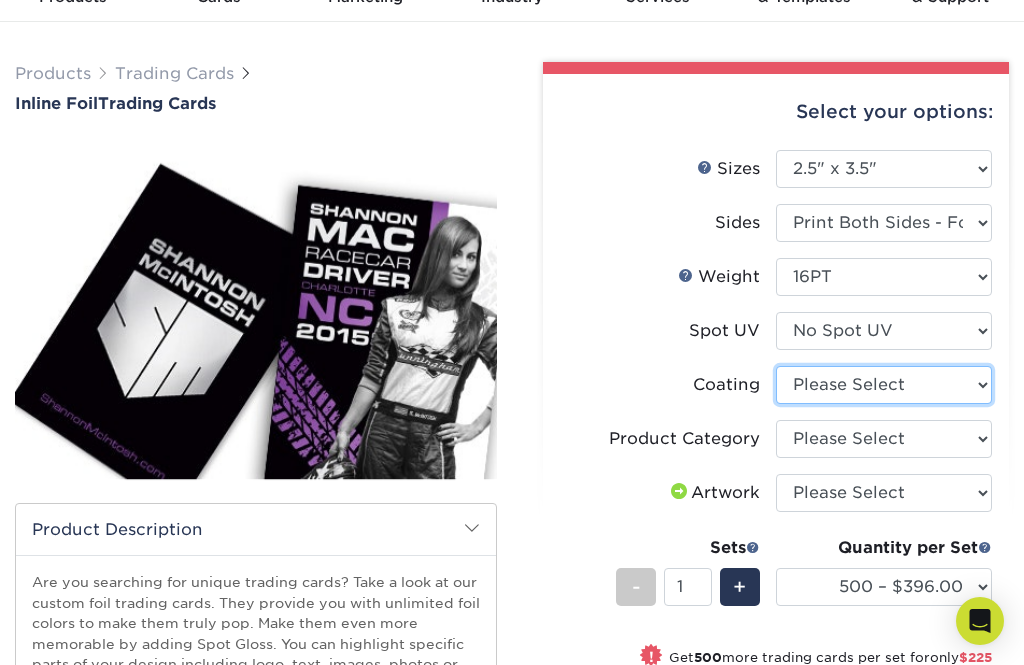 click at bounding box center [884, 385] 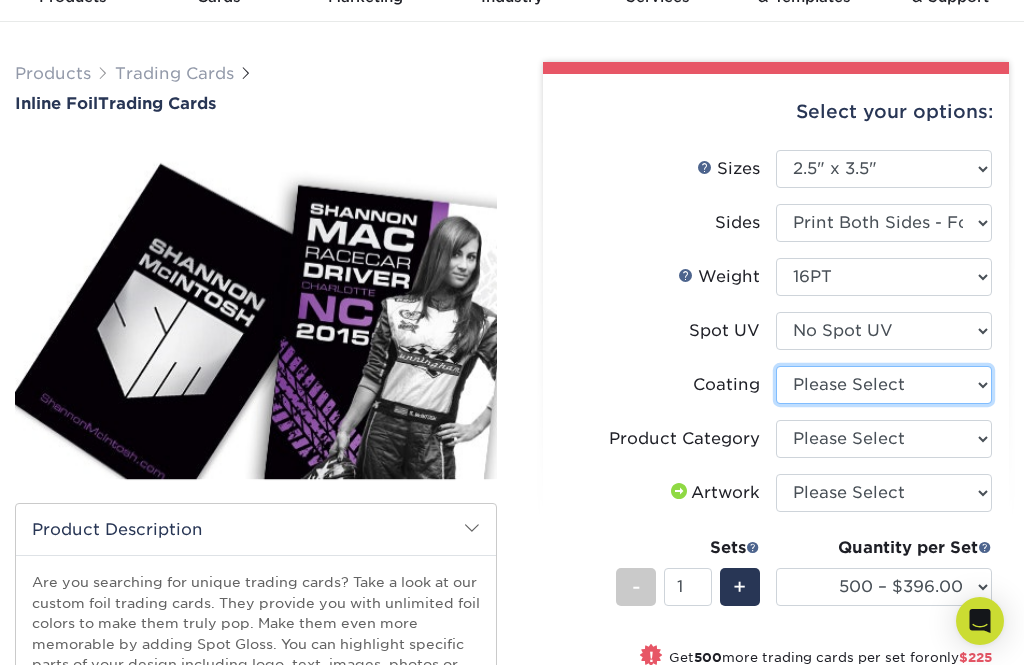 select on "3e7618de-abca-4bda-9f97-8b9129e913d8" 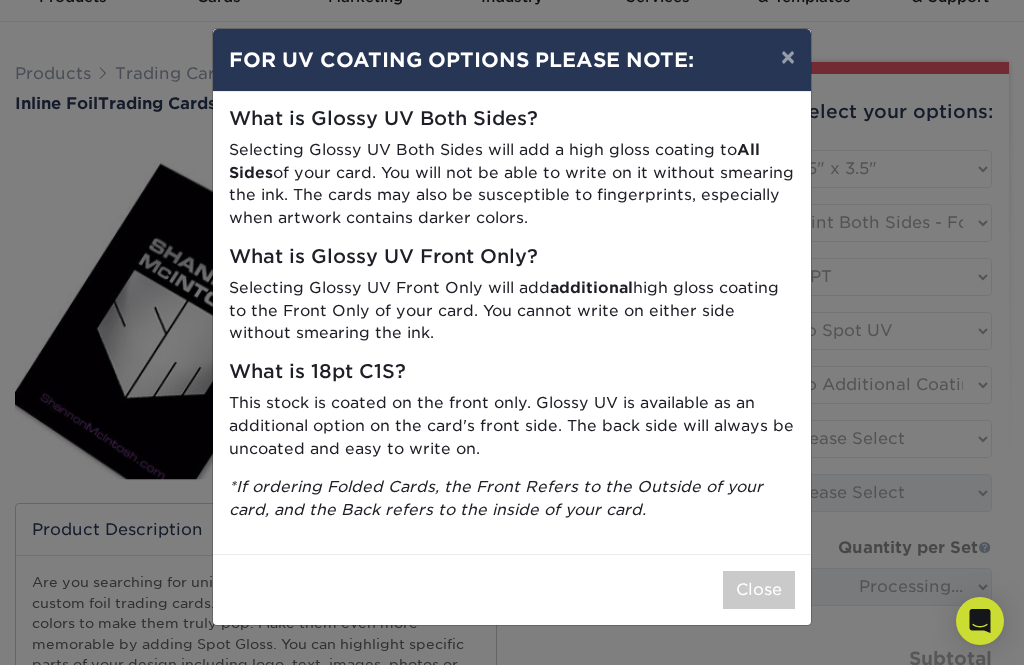 click on "×" at bounding box center [788, 57] 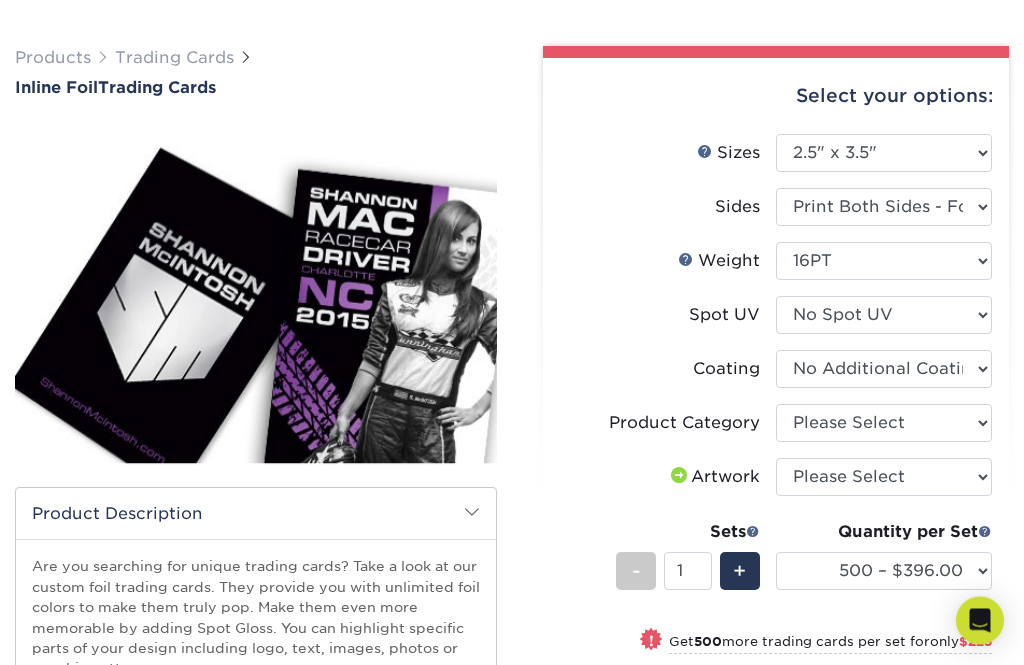 scroll, scrollTop: 123, scrollLeft: 0, axis: vertical 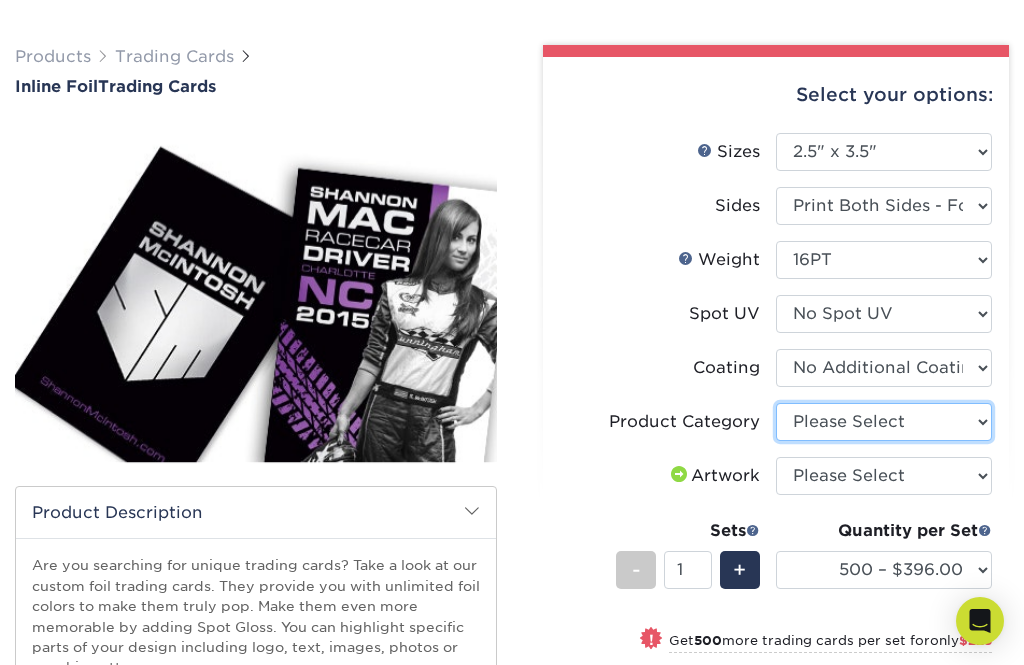 click on "Please Select Trading Cards" at bounding box center [884, 422] 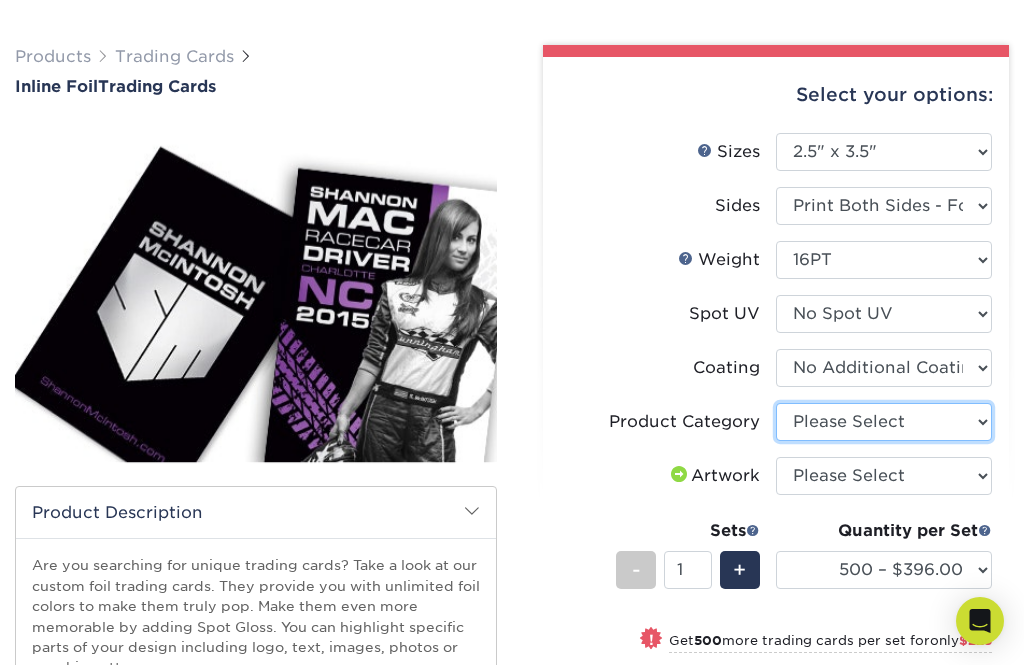 select on "c2f9bce9-36c2-409d-b101-c29d9d031e18" 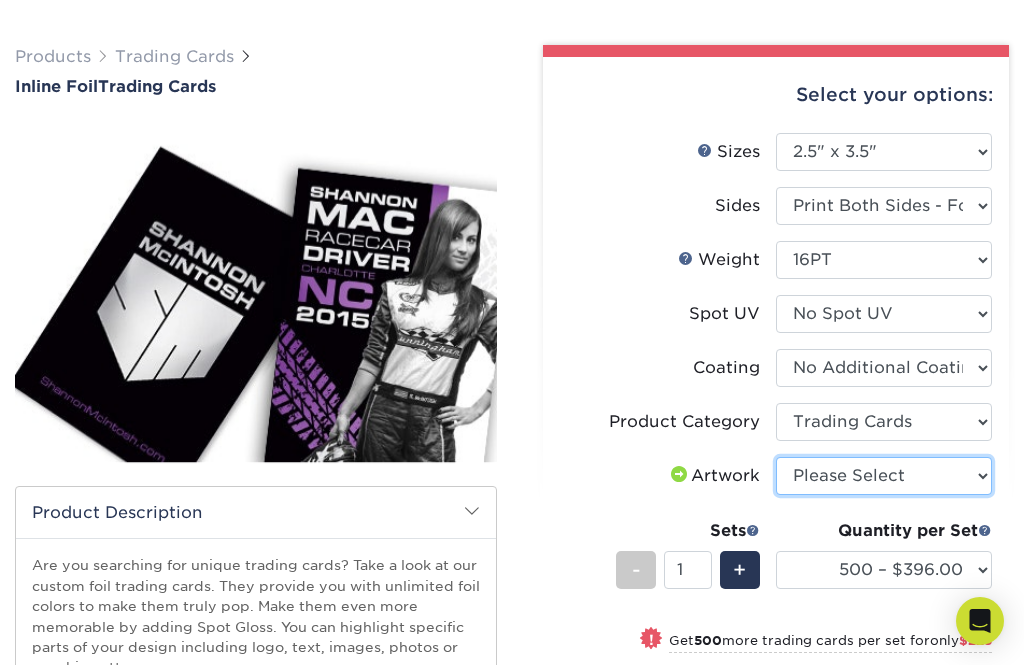 click on "Please Select I will upload files I need a design - $100" at bounding box center (884, 476) 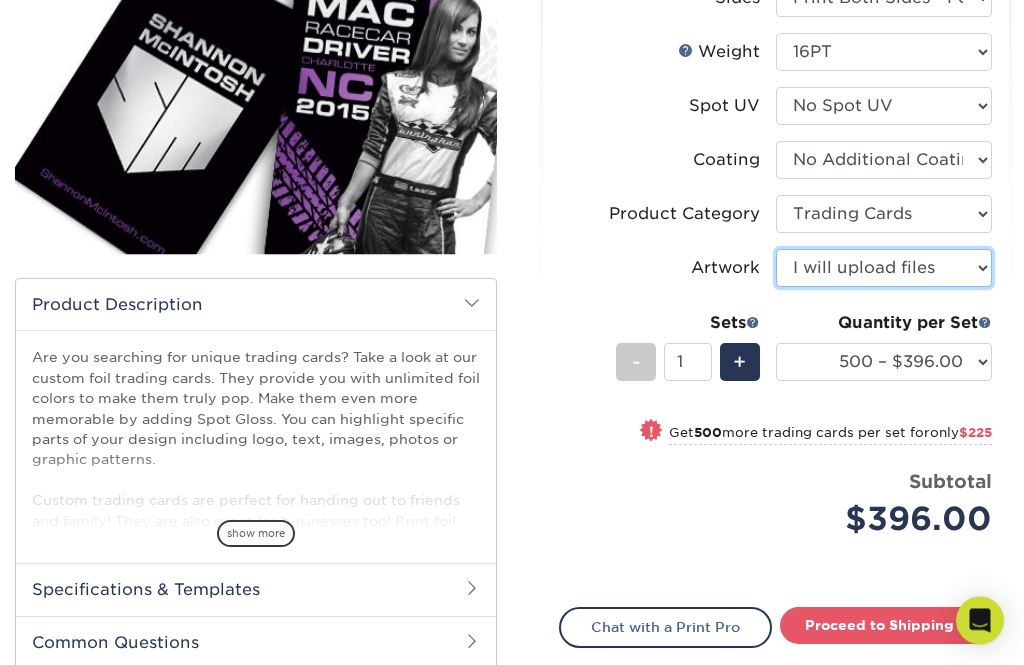 scroll, scrollTop: 330, scrollLeft: 0, axis: vertical 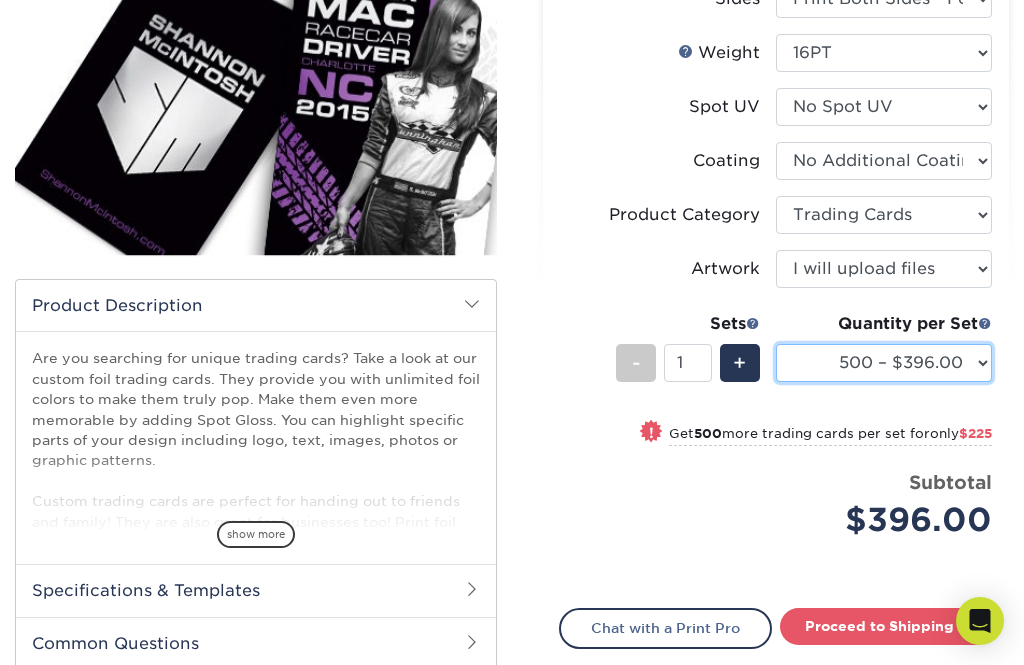 click on "500 – $396.00 1000 – $621.00 2500 – $896.00 5000 – $1262.00" at bounding box center (884, 363) 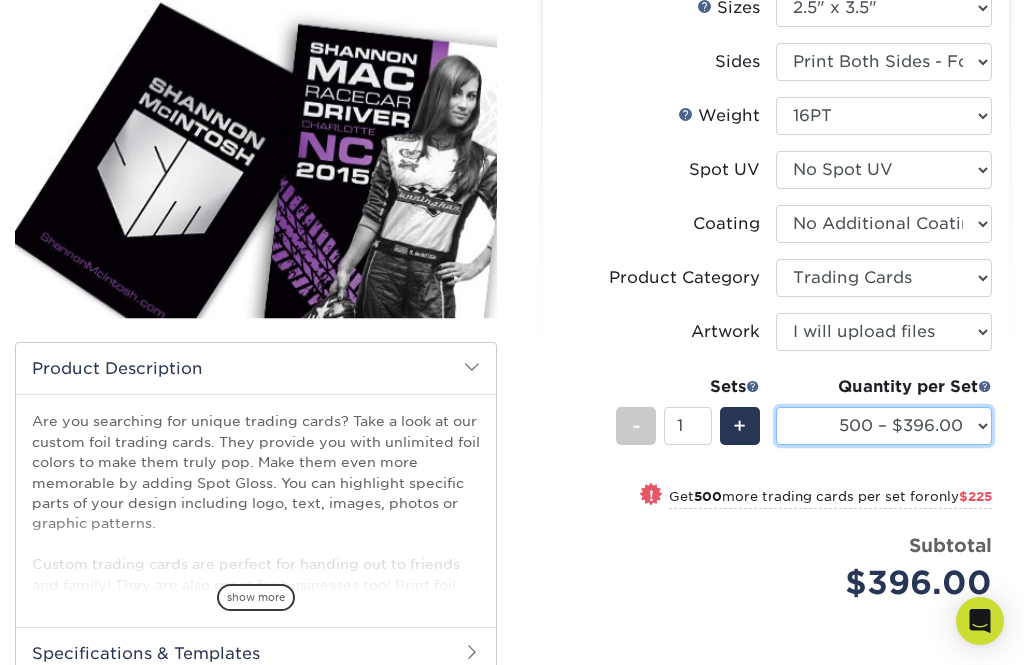scroll, scrollTop: 259, scrollLeft: 0, axis: vertical 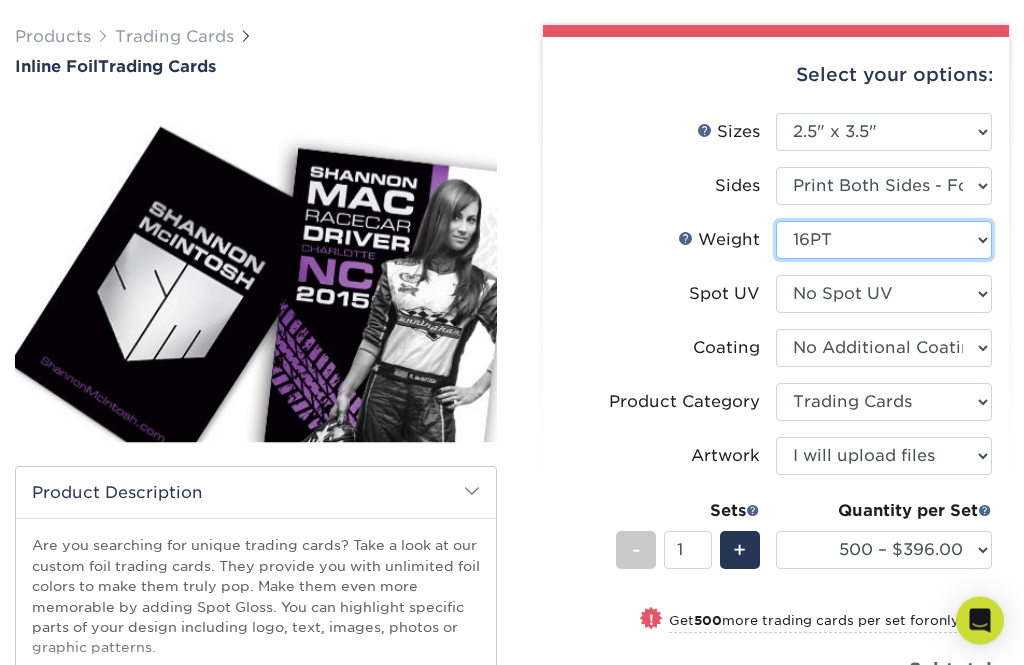 click on "Please Select 16PT" at bounding box center (884, 241) 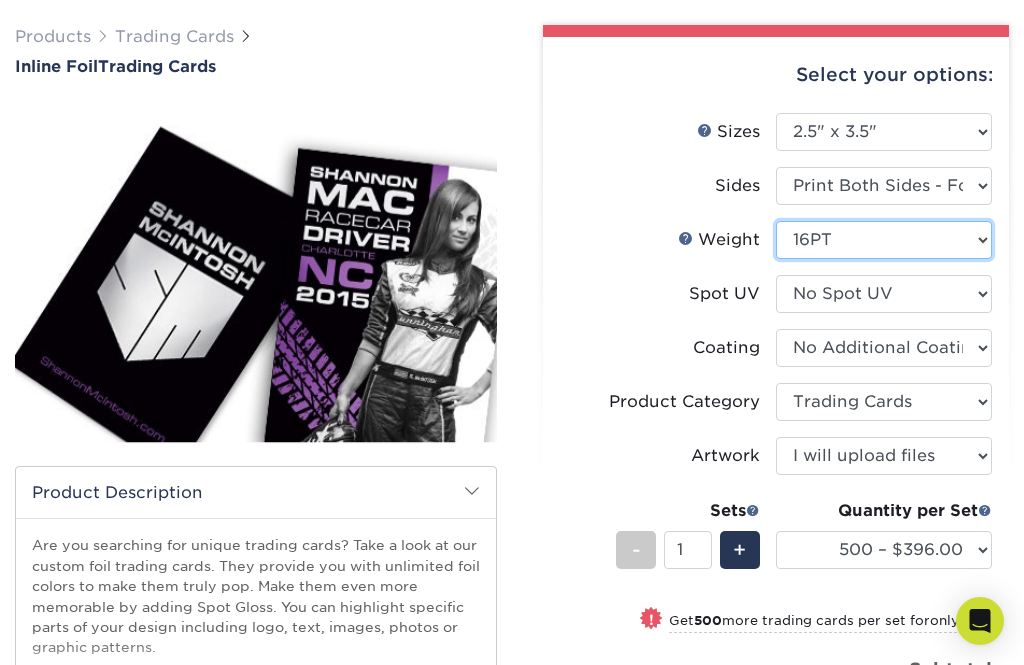 select on "-1" 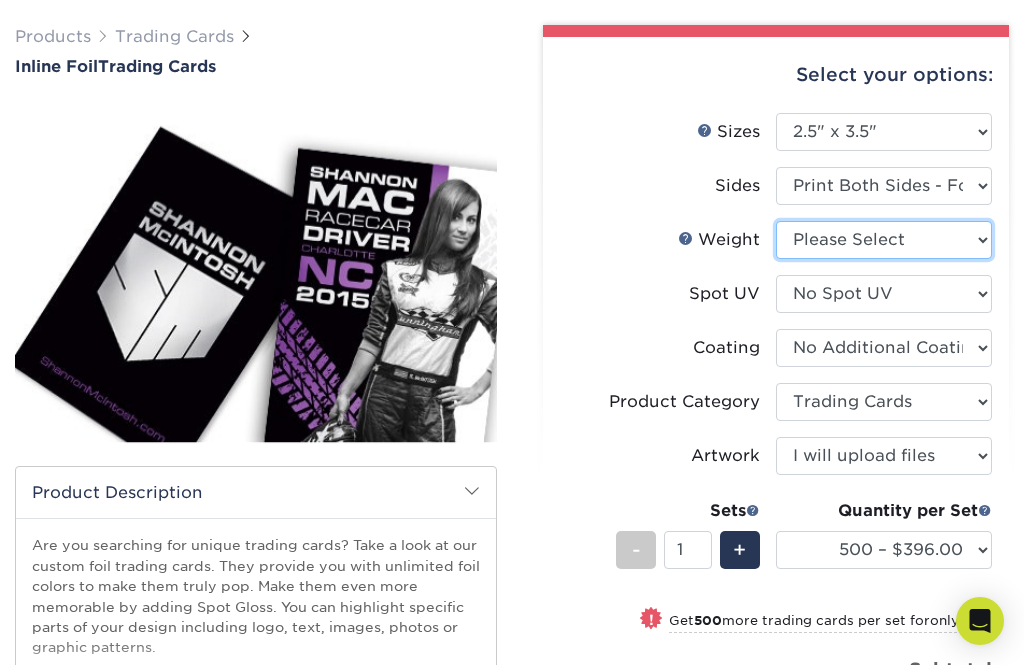 select on "-1" 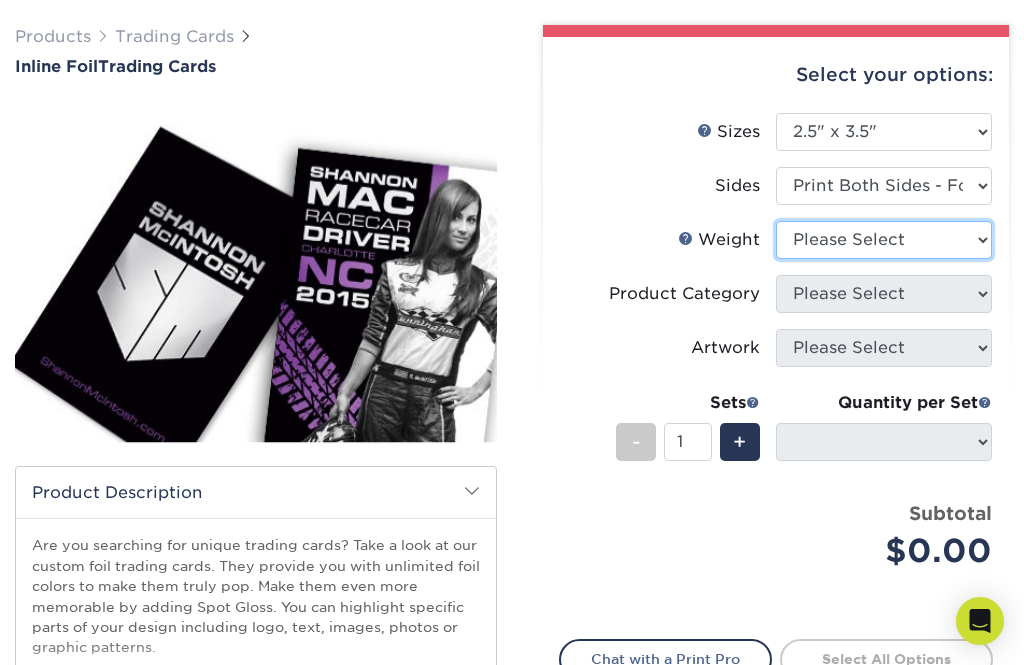 click on "Please Select 16PT" at bounding box center [884, 240] 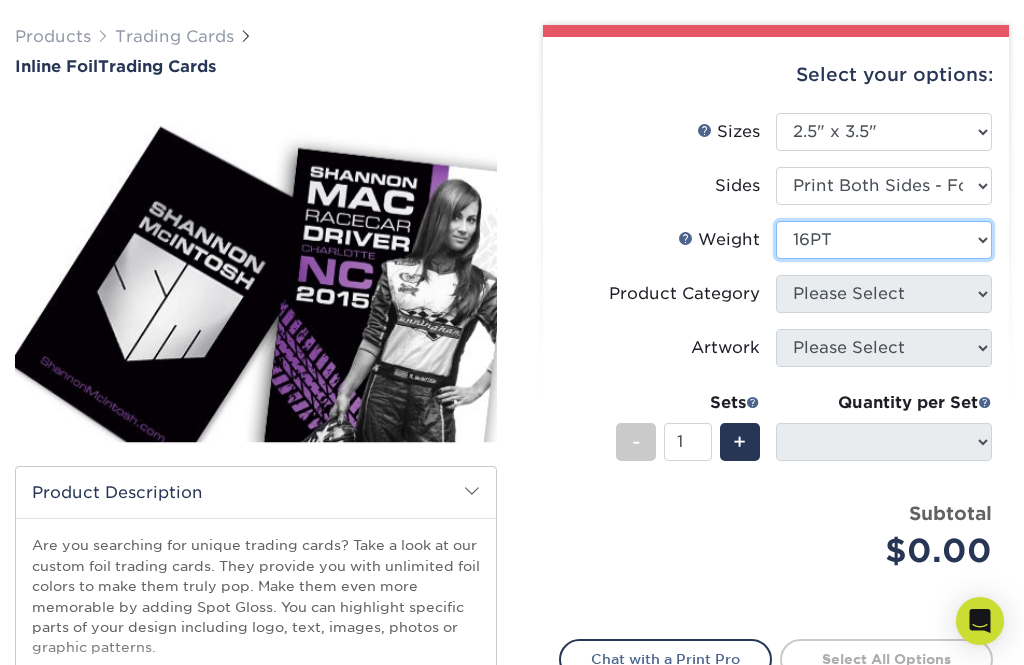 select 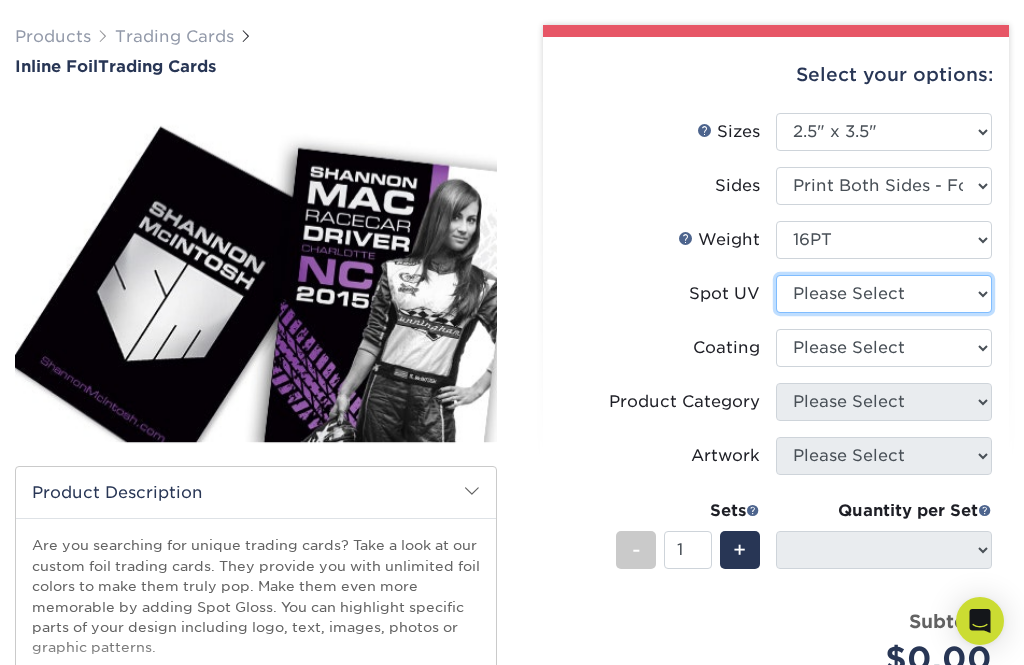click on "Please Select No Spot UV Front and Back (Both Sides) Front Only Back Only" at bounding box center (884, 294) 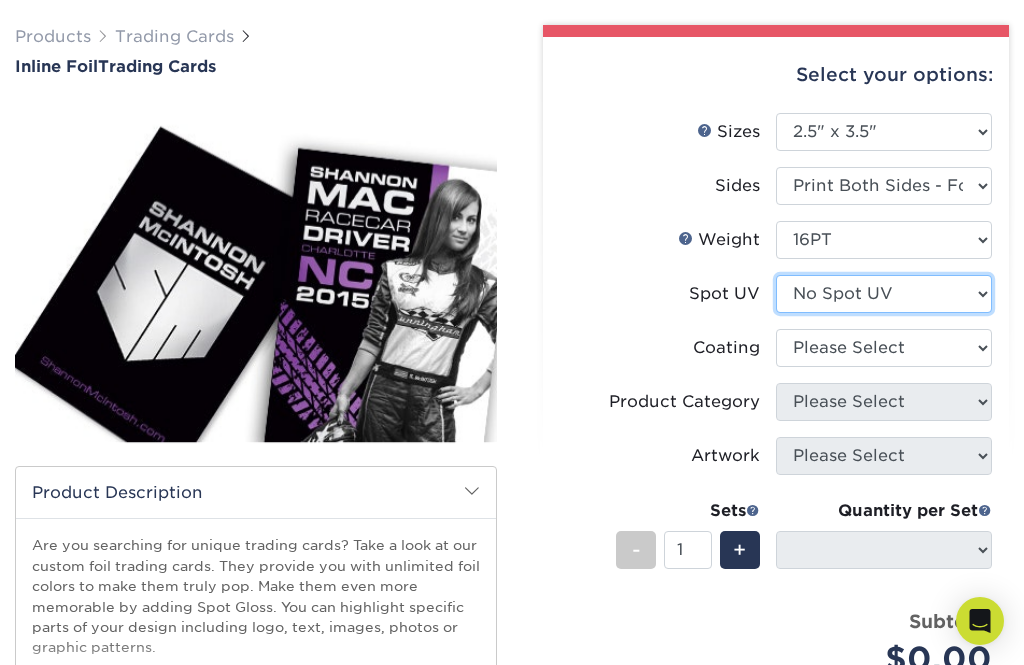 select on "-1" 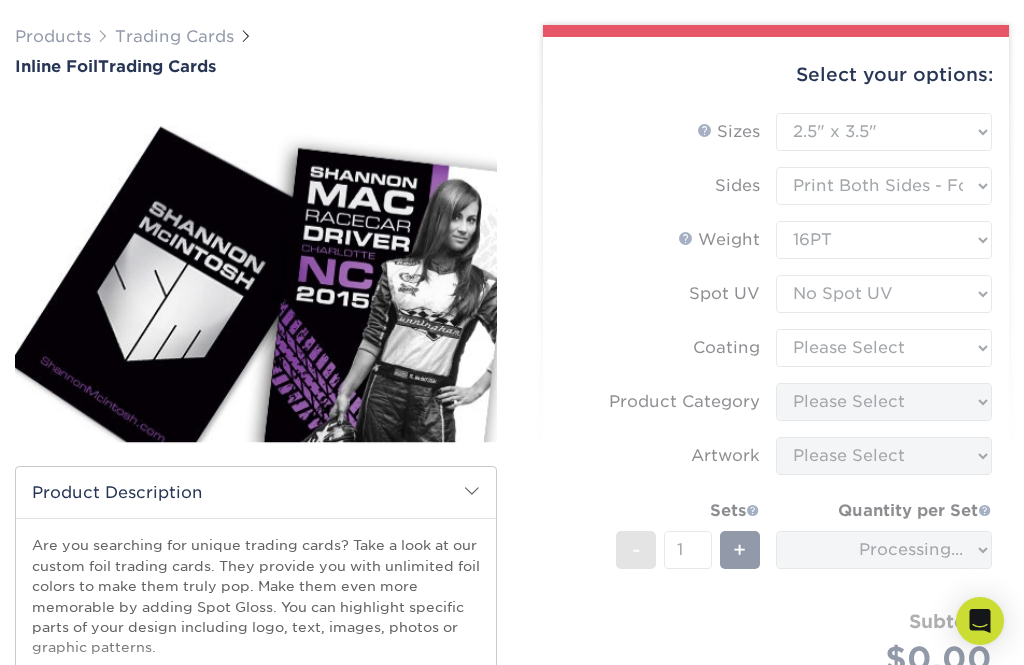 click on "Sizes Help Sizes
Please Select
2.5" x 3.5"
Sides Please Select 16PT - 1" at bounding box center (776, 418) 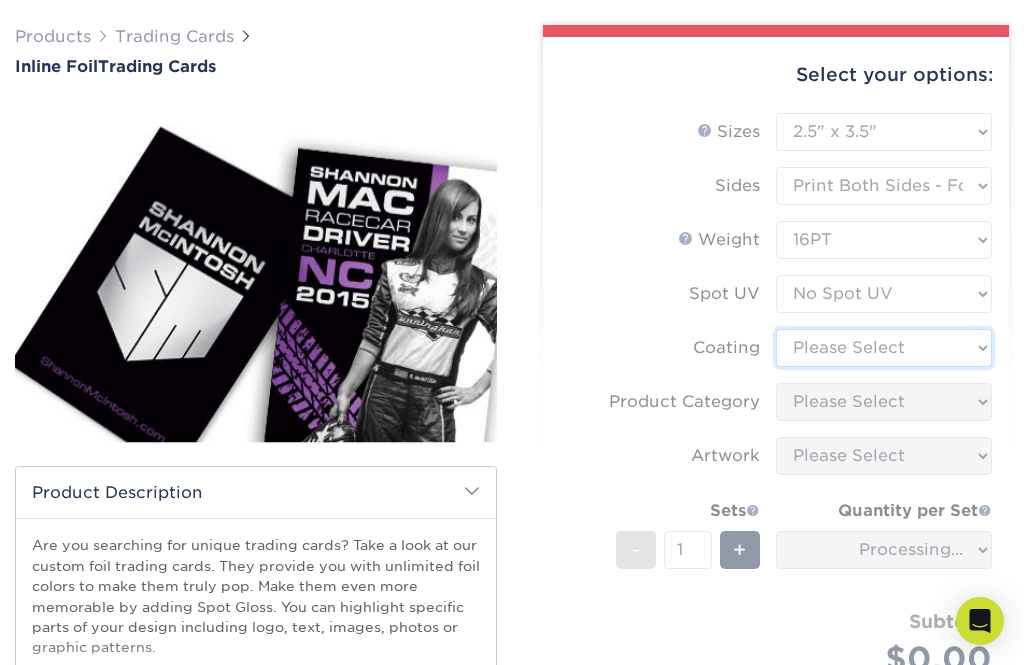 click at bounding box center [884, 348] 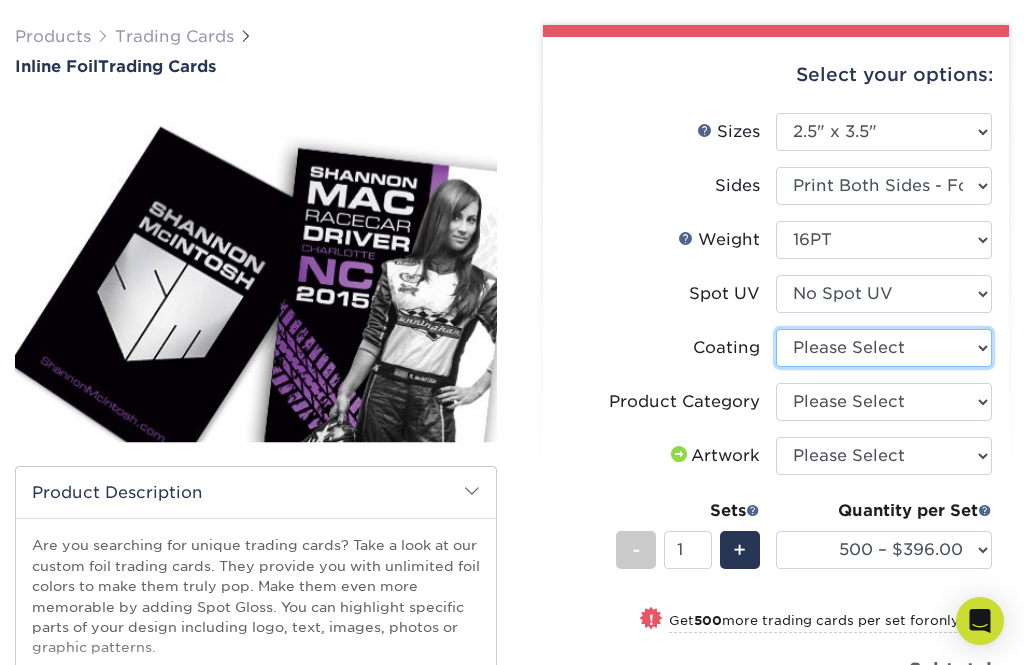 select on "3e7618de-abca-4bda-9f97-8b9129e913d8" 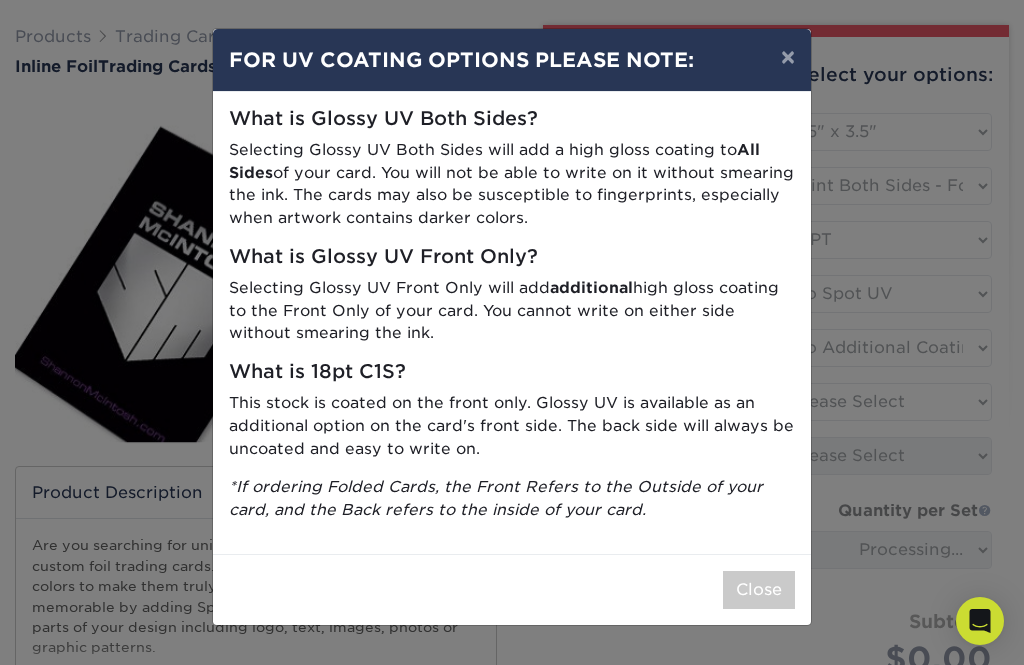 click on "×" at bounding box center (788, 57) 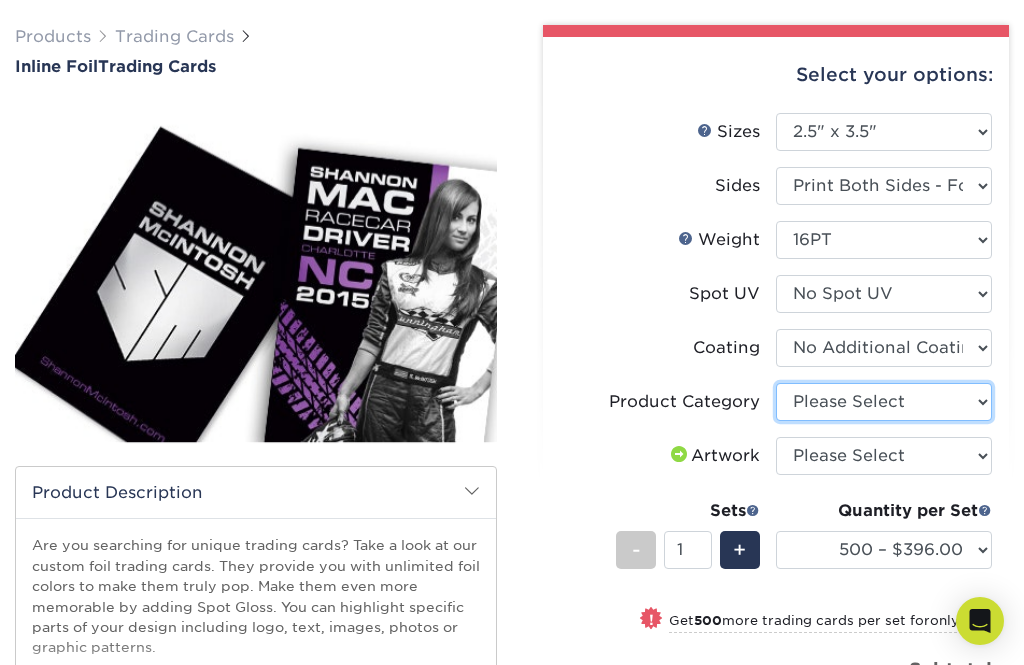 click on "Please Select Trading Cards" at bounding box center (884, 402) 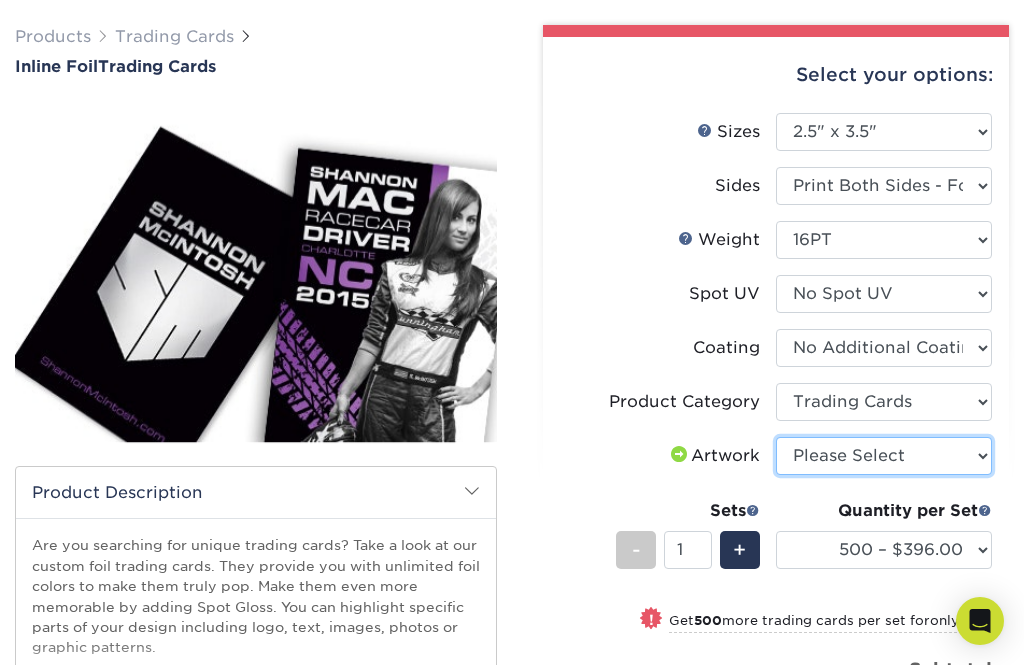 click on "Please Select I will upload files I need a design - $100" at bounding box center (884, 456) 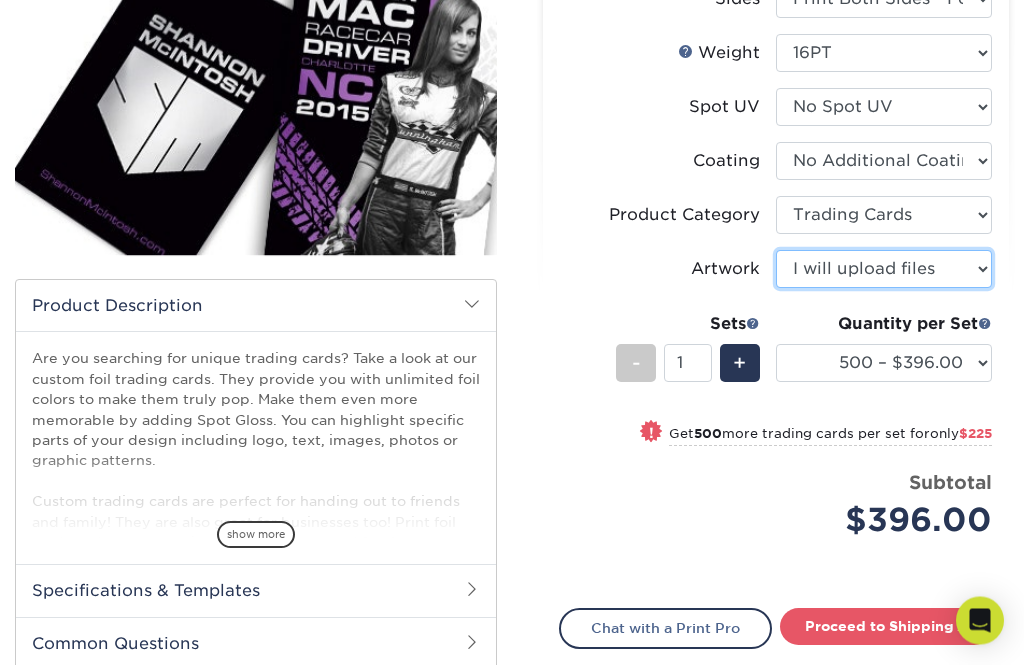 scroll, scrollTop: 332, scrollLeft: 0, axis: vertical 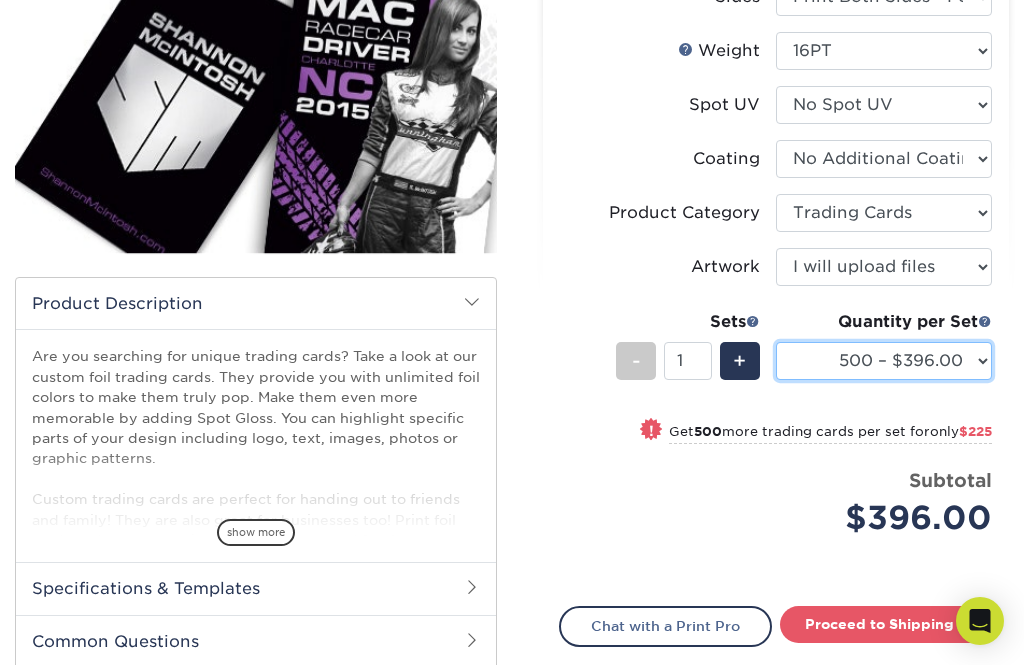 click on "500 – $396.00 1000 – $621.00 2500 – $896.00 5000 – $1262.00" at bounding box center [884, 361] 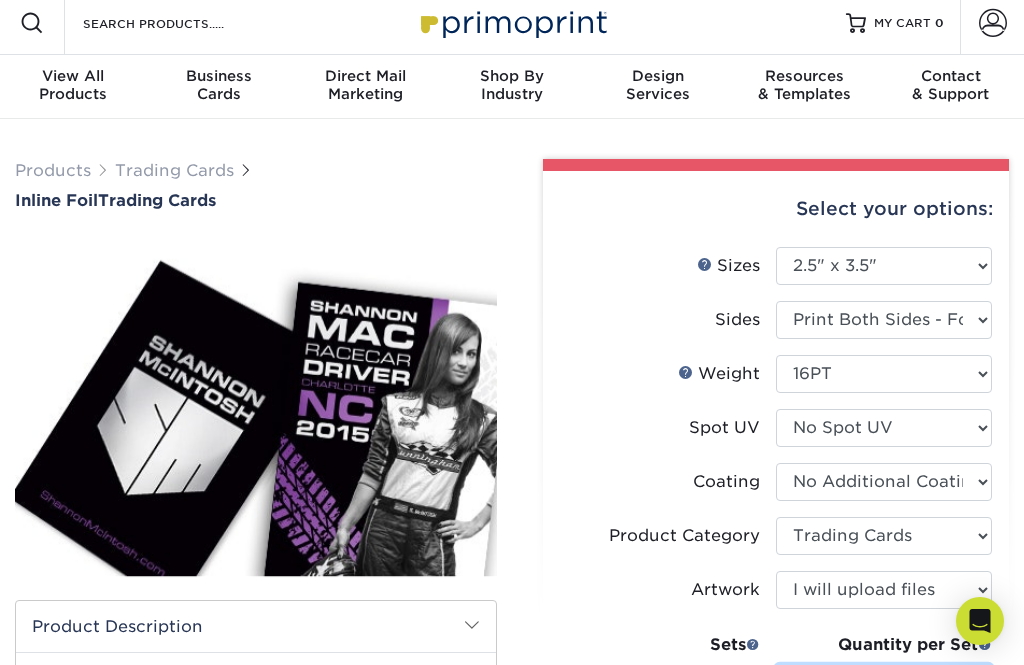 scroll, scrollTop: 0, scrollLeft: 0, axis: both 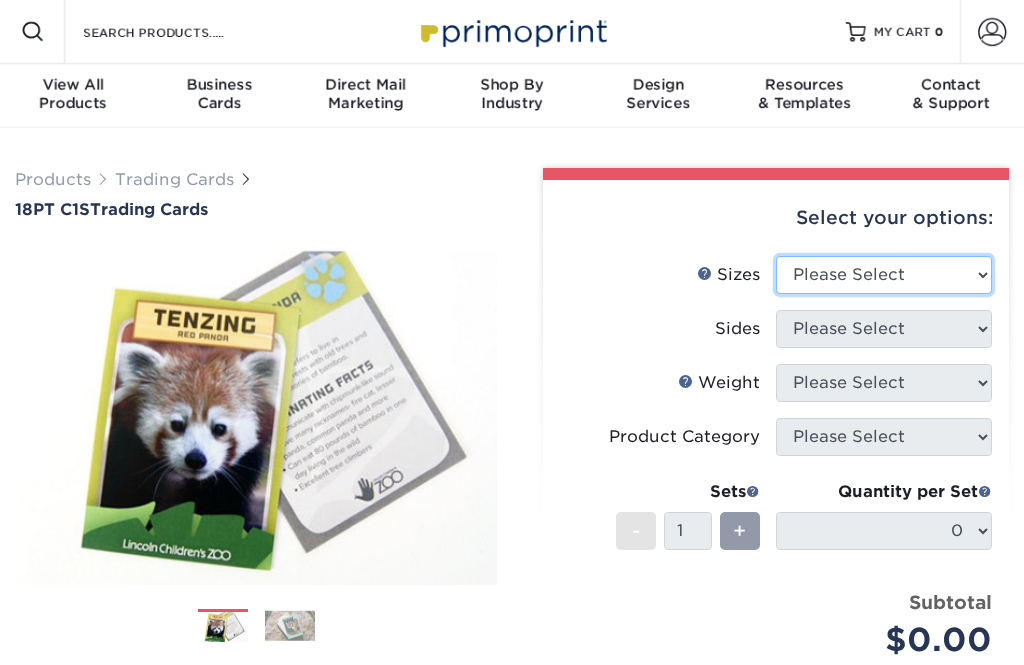 click on "Please Select
2.5" x 3.5"" at bounding box center [884, 275] 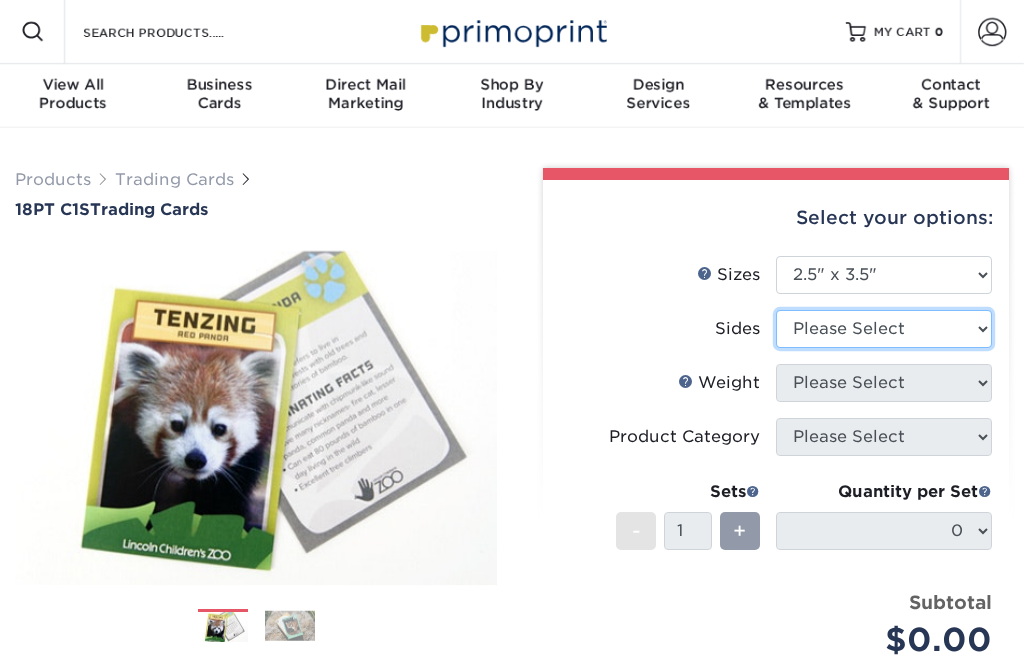 click on "Please Select Print Both Sides Print Front Only" at bounding box center [884, 329] 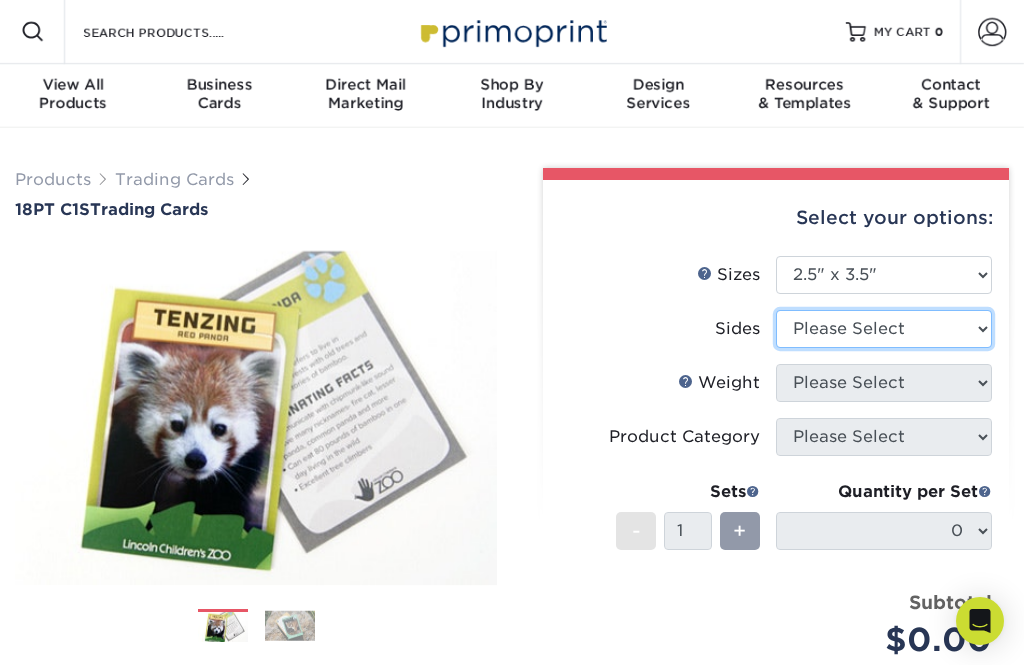 select on "13abbda7-1d64-4f25-8bb2-c179b224825d" 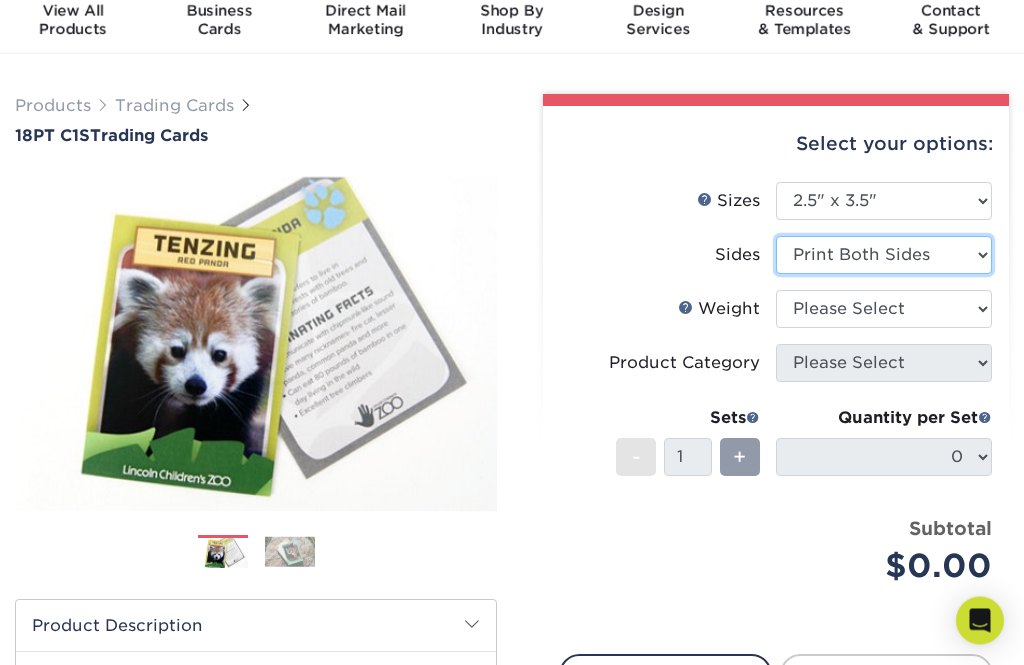 scroll, scrollTop: 76, scrollLeft: 0, axis: vertical 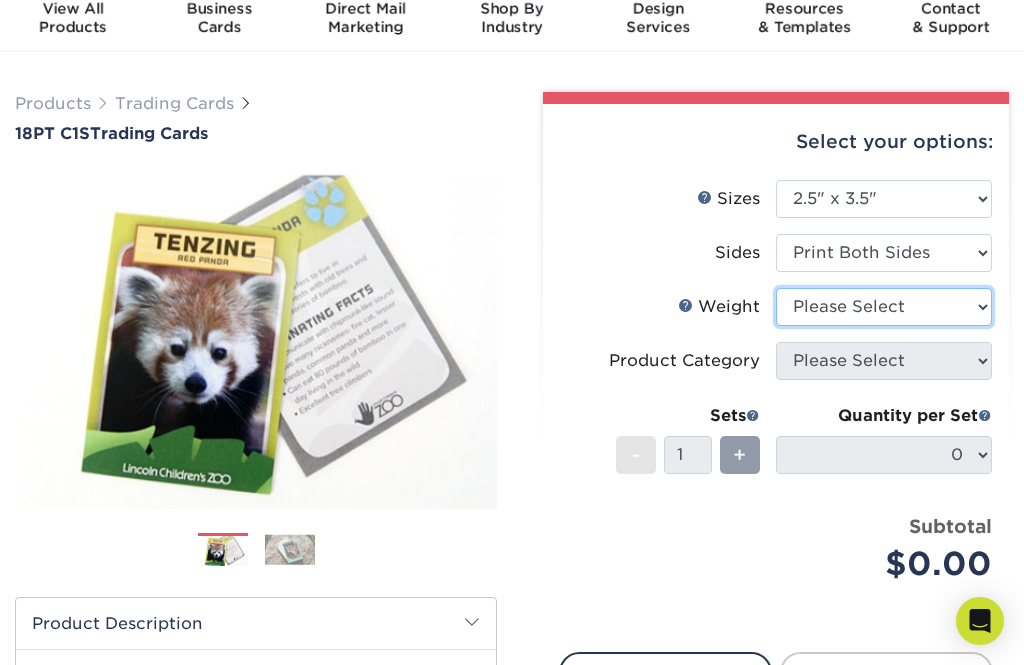 click on "Please Select 18PT C1S" at bounding box center (884, 307) 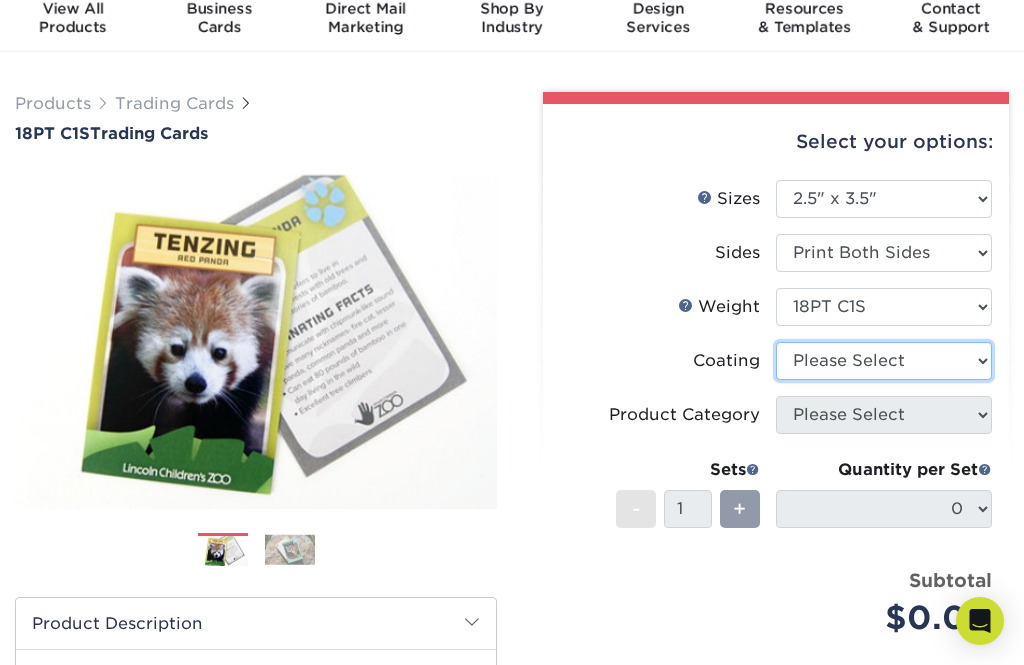 click at bounding box center (884, 361) 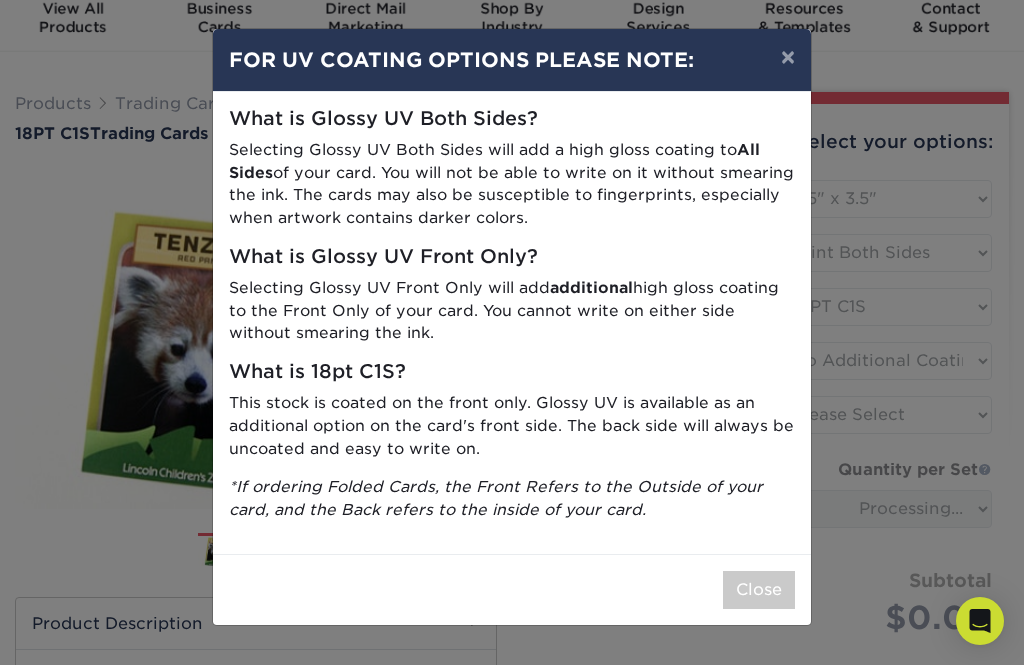 click on "×" at bounding box center (788, 57) 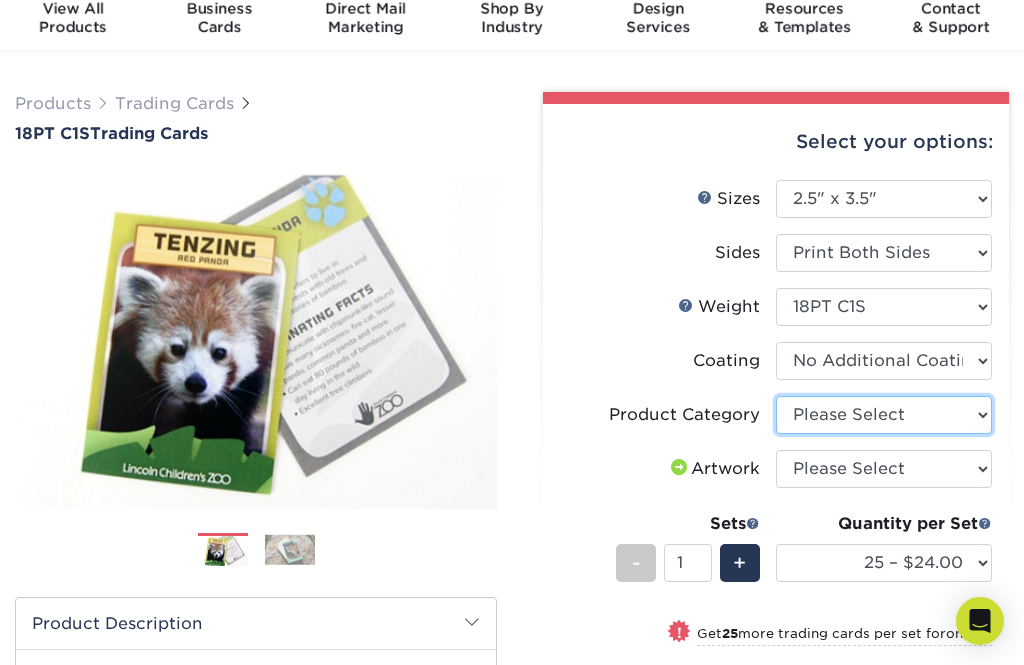 click on "Please Select Trading Cards" at bounding box center [884, 415] 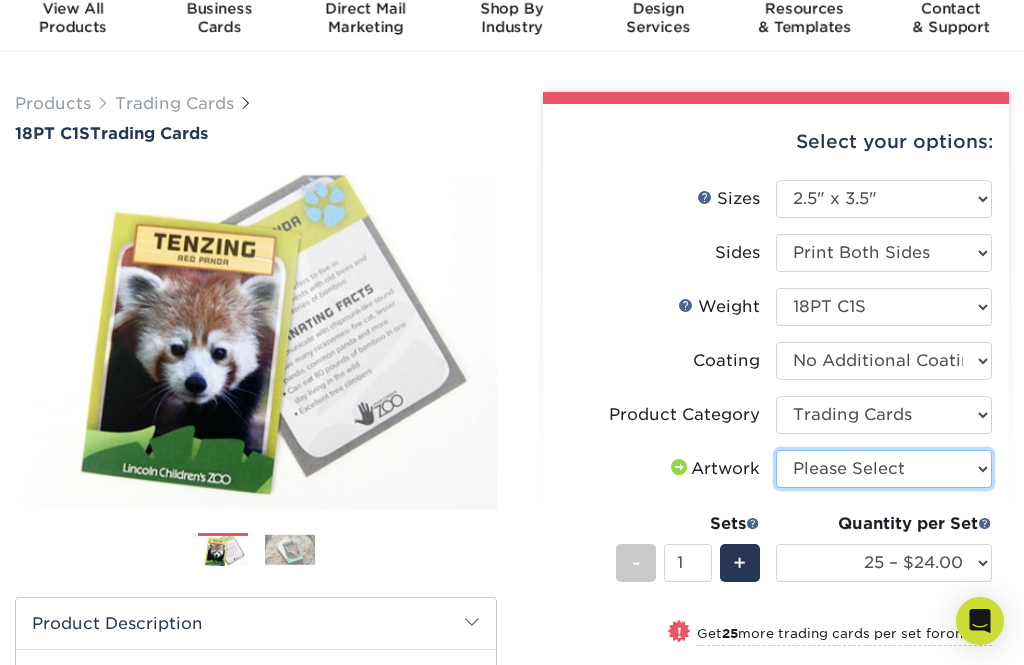click on "Please Select I will upload files I need a design - $100" at bounding box center (884, 469) 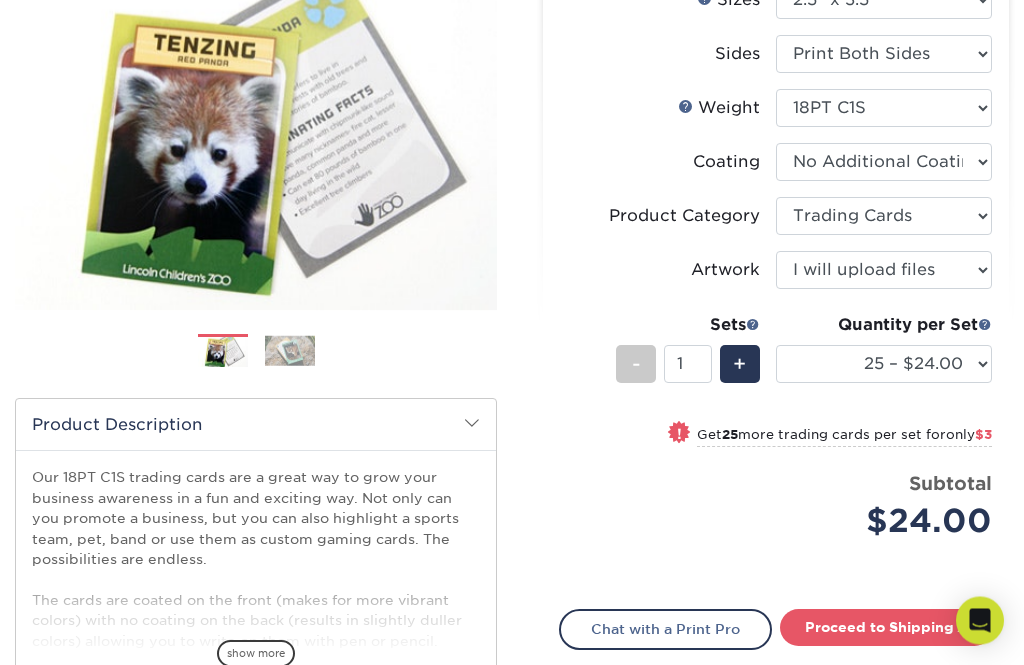 click on "25 – $24.00 50 – $27.00 75 – $35.00 100 – $39.00 250 – $45.00 500 – $55.00 1000 – $71.00 2500 – $148.00 5000 – $205.00 10000 – $407.00 15000 – $605.00 20000 – $806.00 25000 – $987.00" at bounding box center (884, 365) 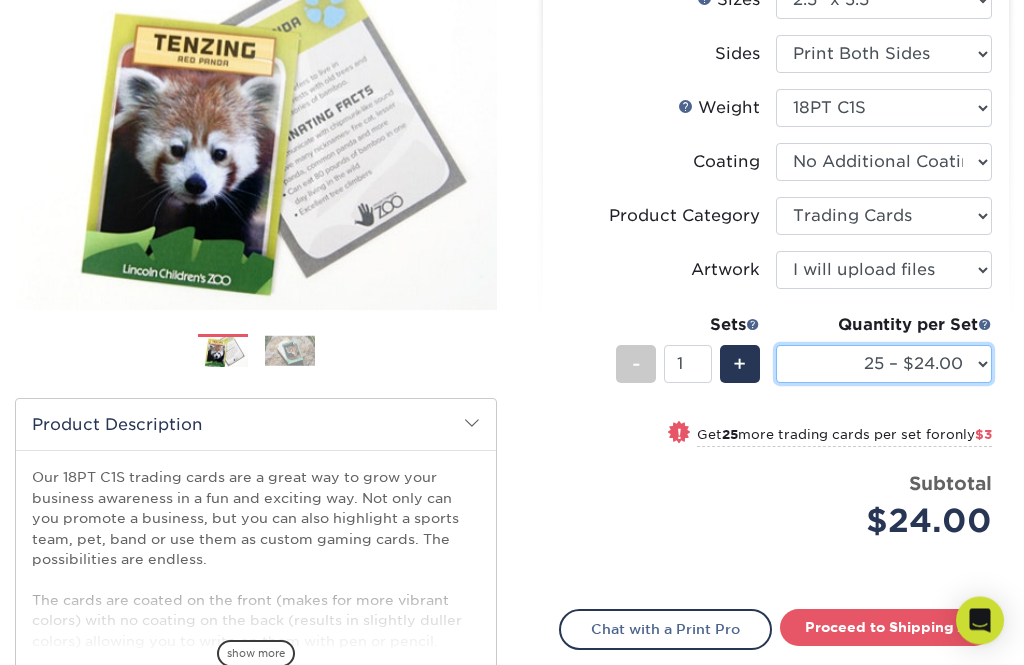 scroll, scrollTop: 275, scrollLeft: 0, axis: vertical 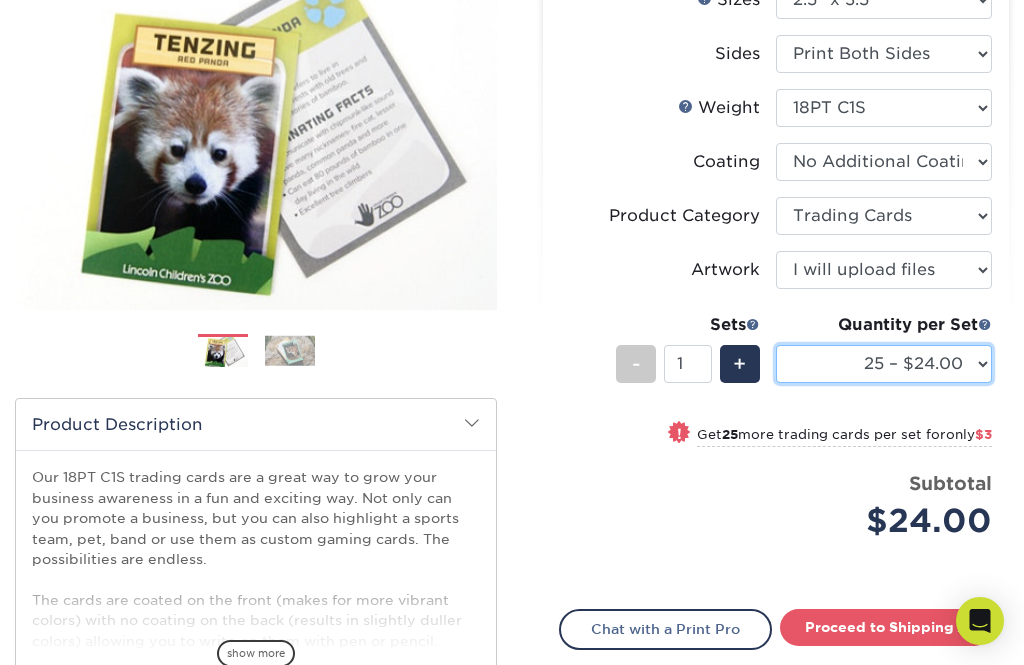 select on "50 – $27.00" 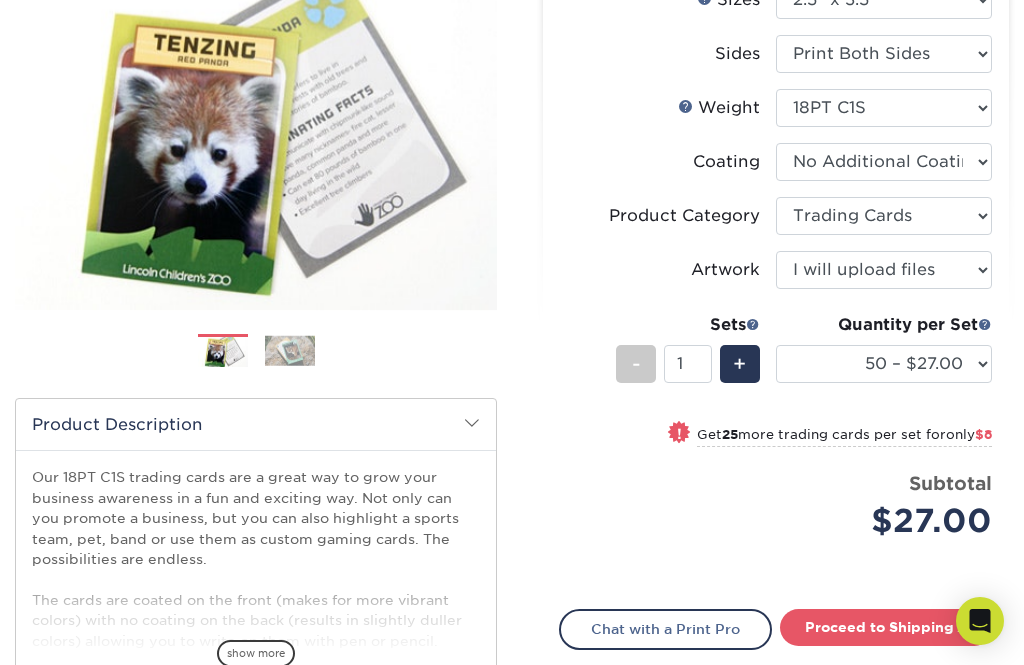 click on "Proceed to Shipping" at bounding box center [886, 627] 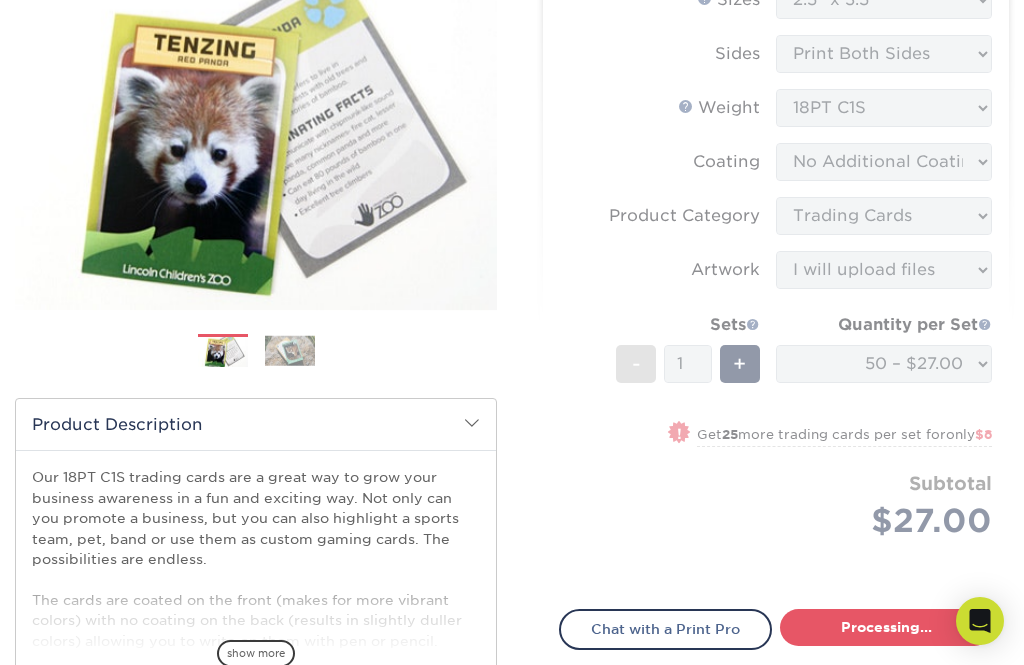 select on "50ca3b38-519f-4a13-b49e-ce381fc4938e" 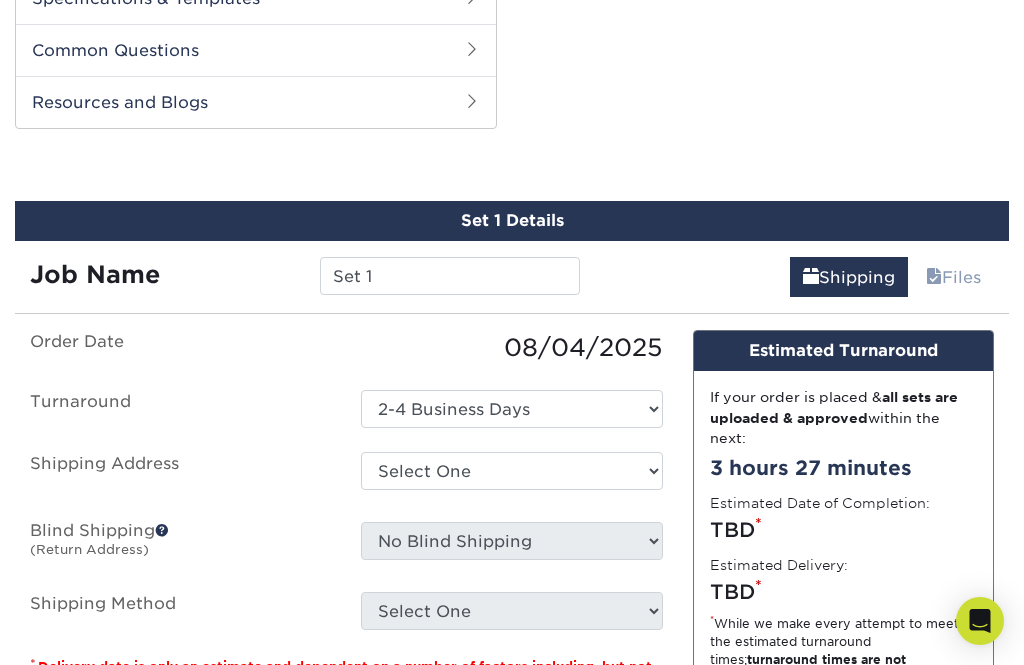 scroll, scrollTop: 1012, scrollLeft: 0, axis: vertical 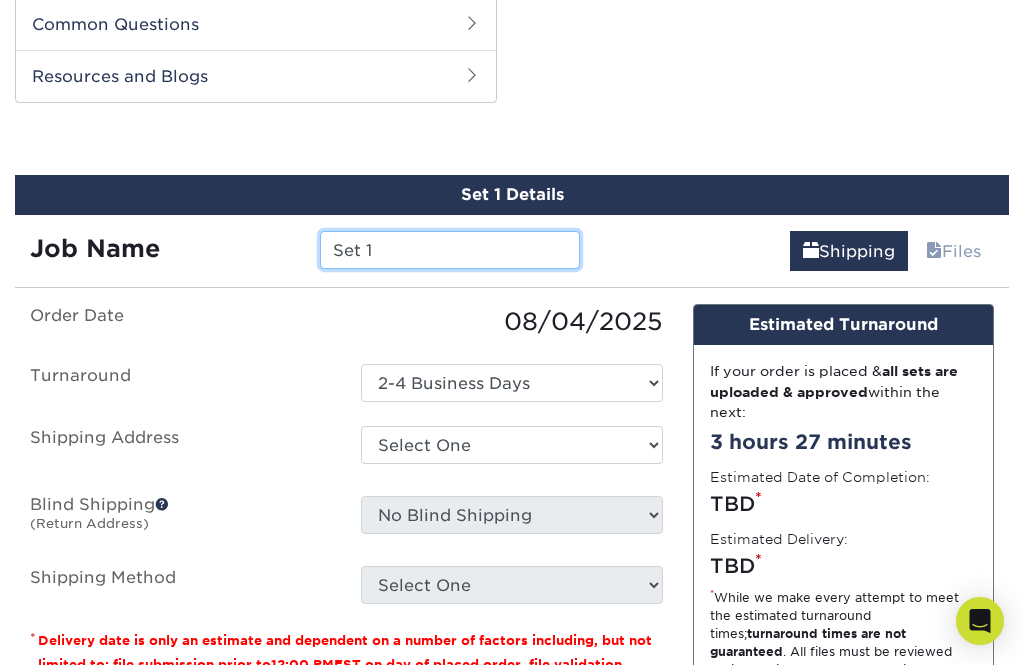 click on "Set 1" at bounding box center (450, 250) 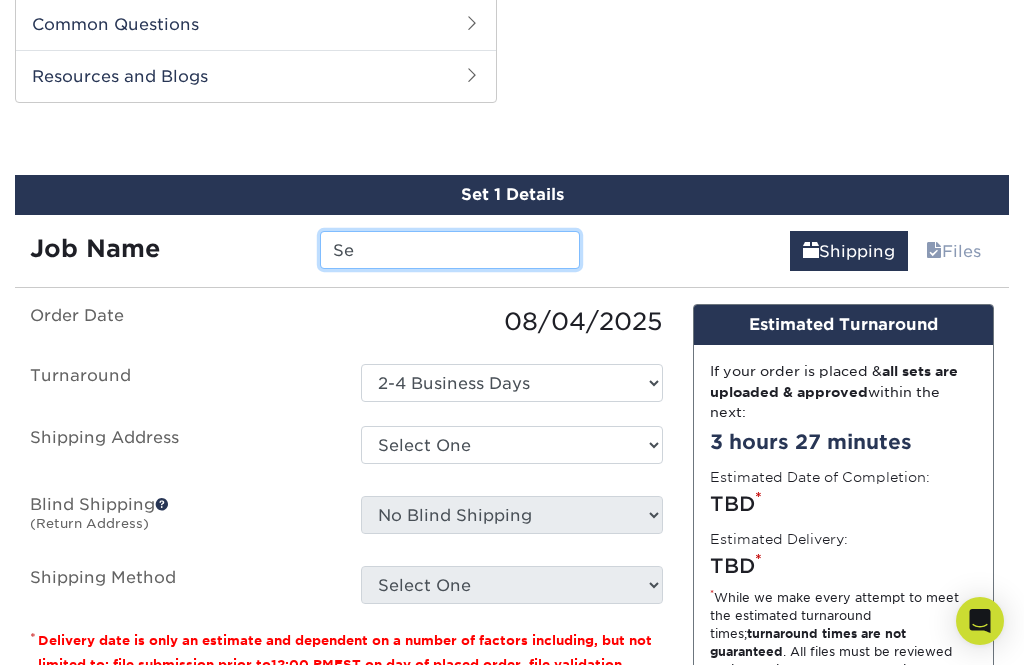 type on "S" 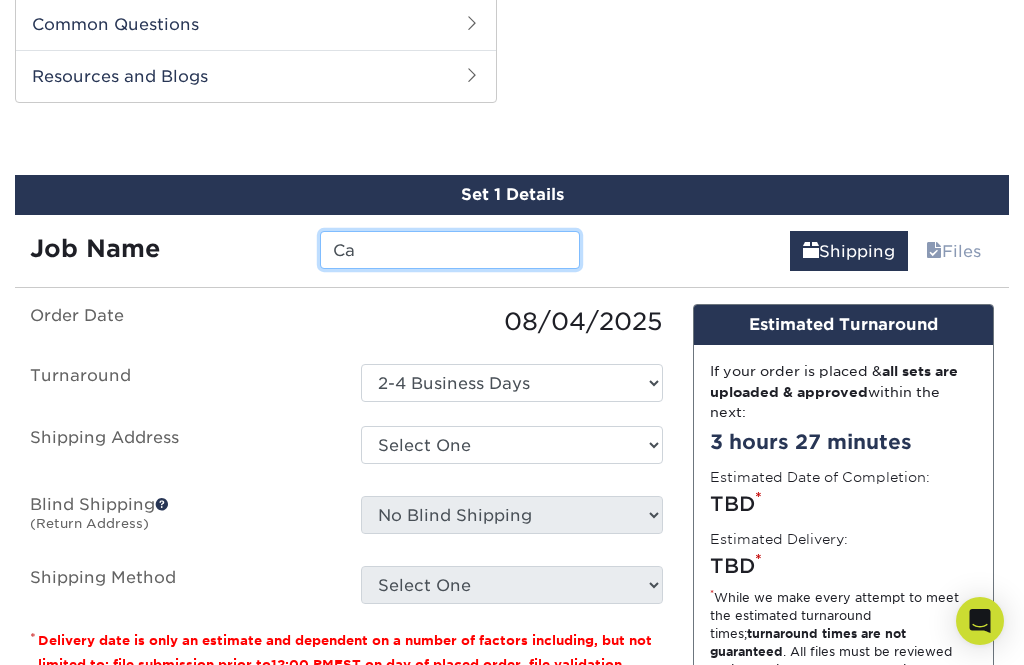 type on "Cat" 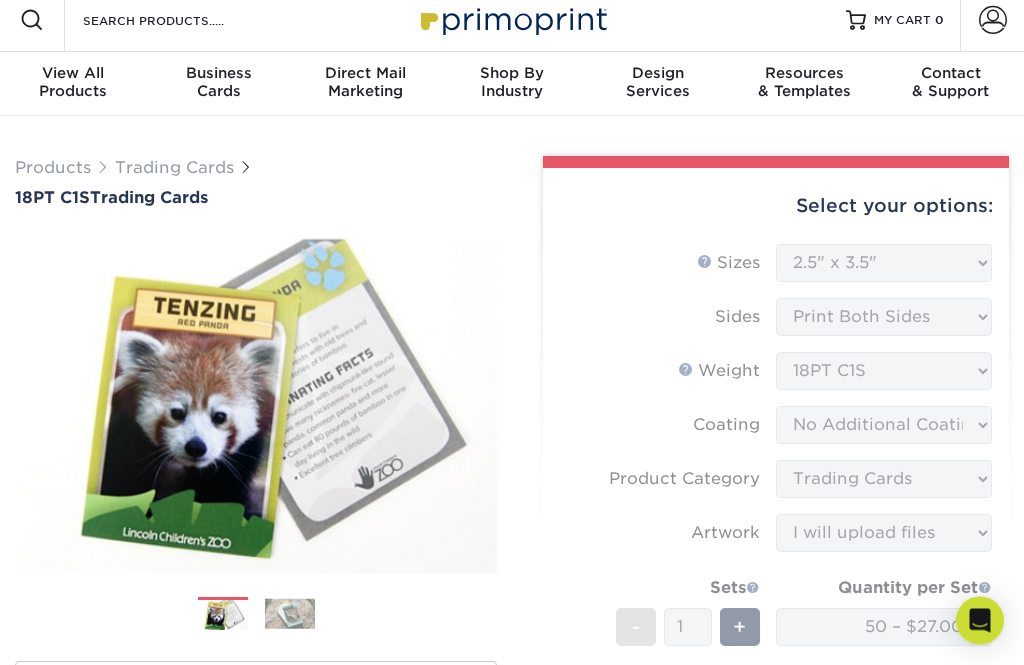 scroll, scrollTop: 0, scrollLeft: 0, axis: both 